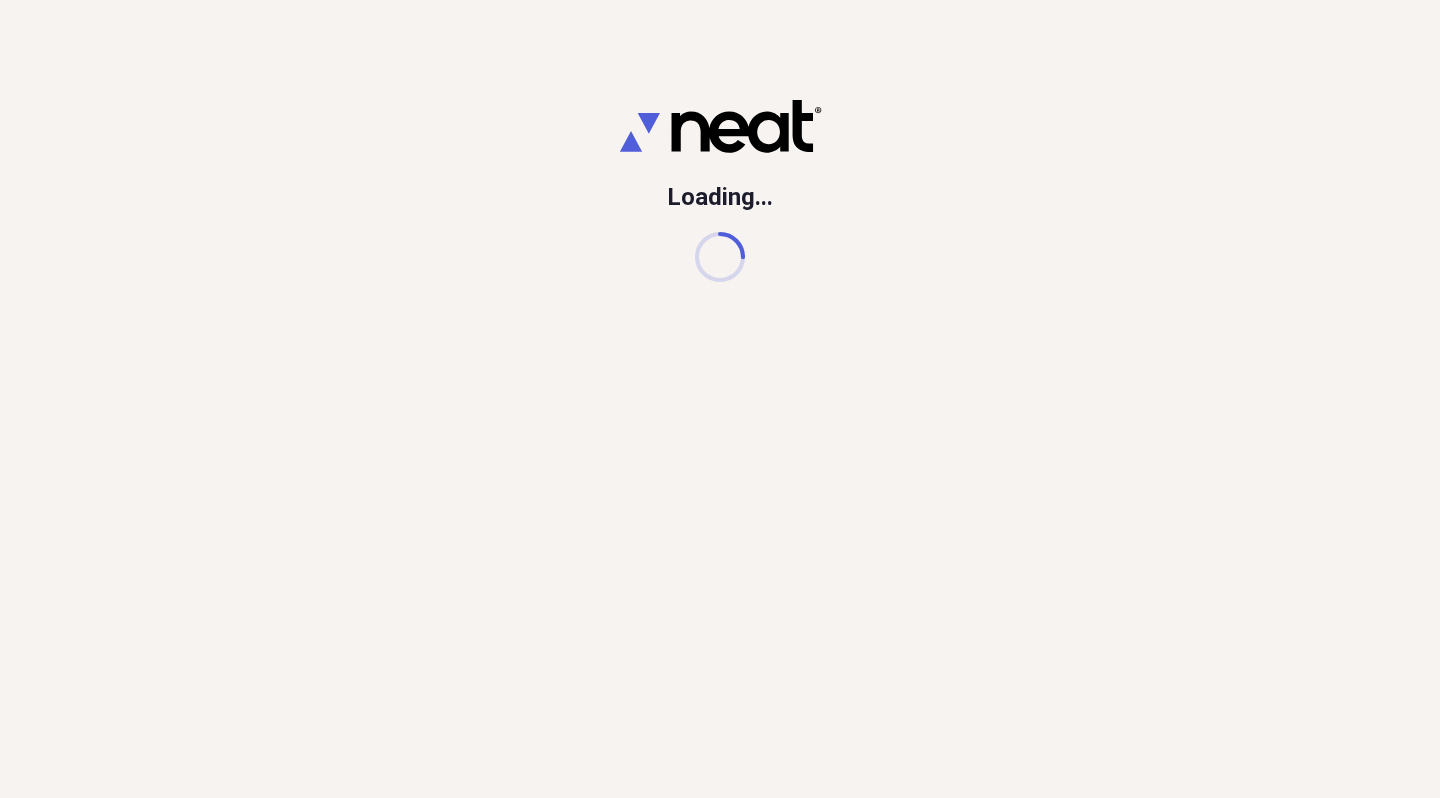 scroll, scrollTop: 0, scrollLeft: 0, axis: both 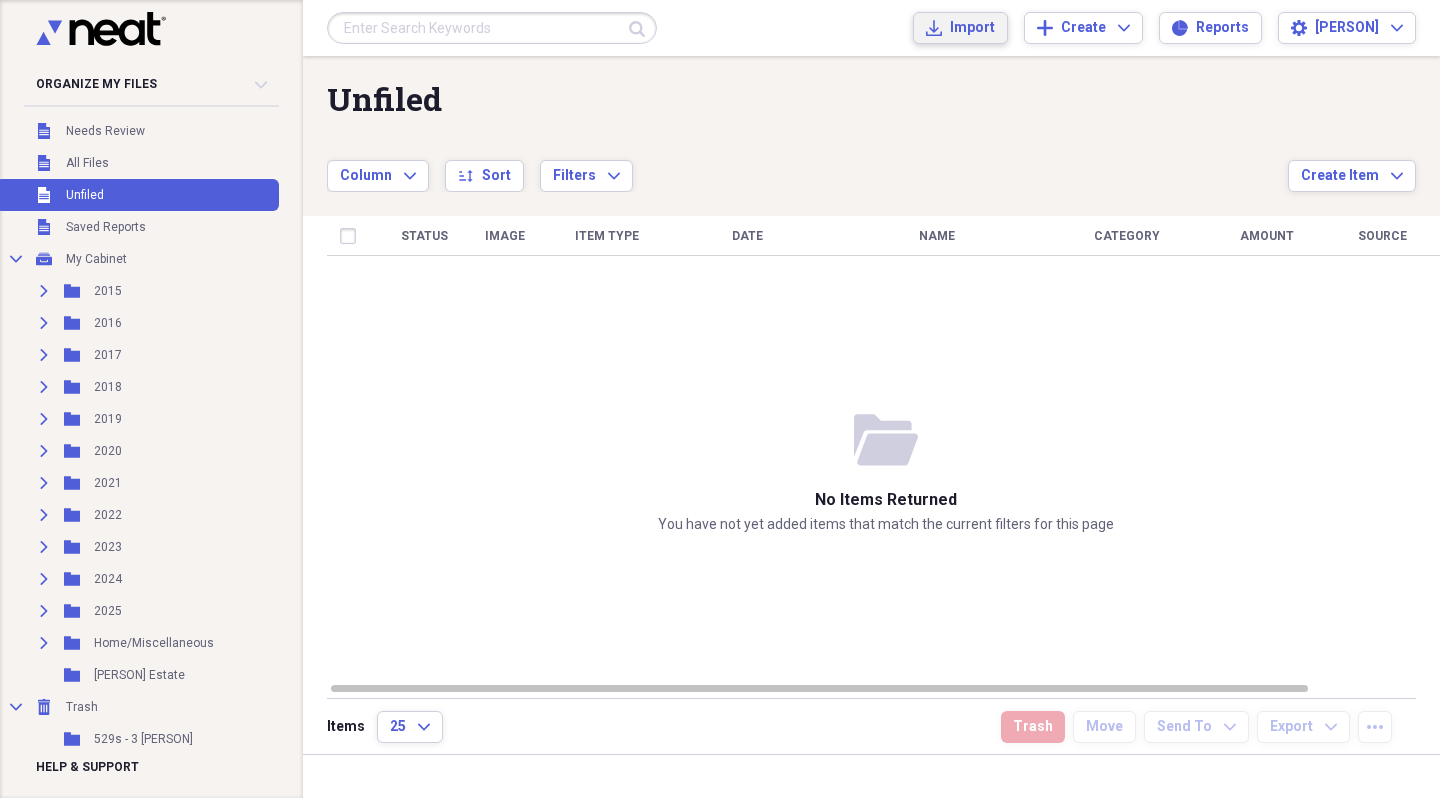 click on "Import" at bounding box center [972, 28] 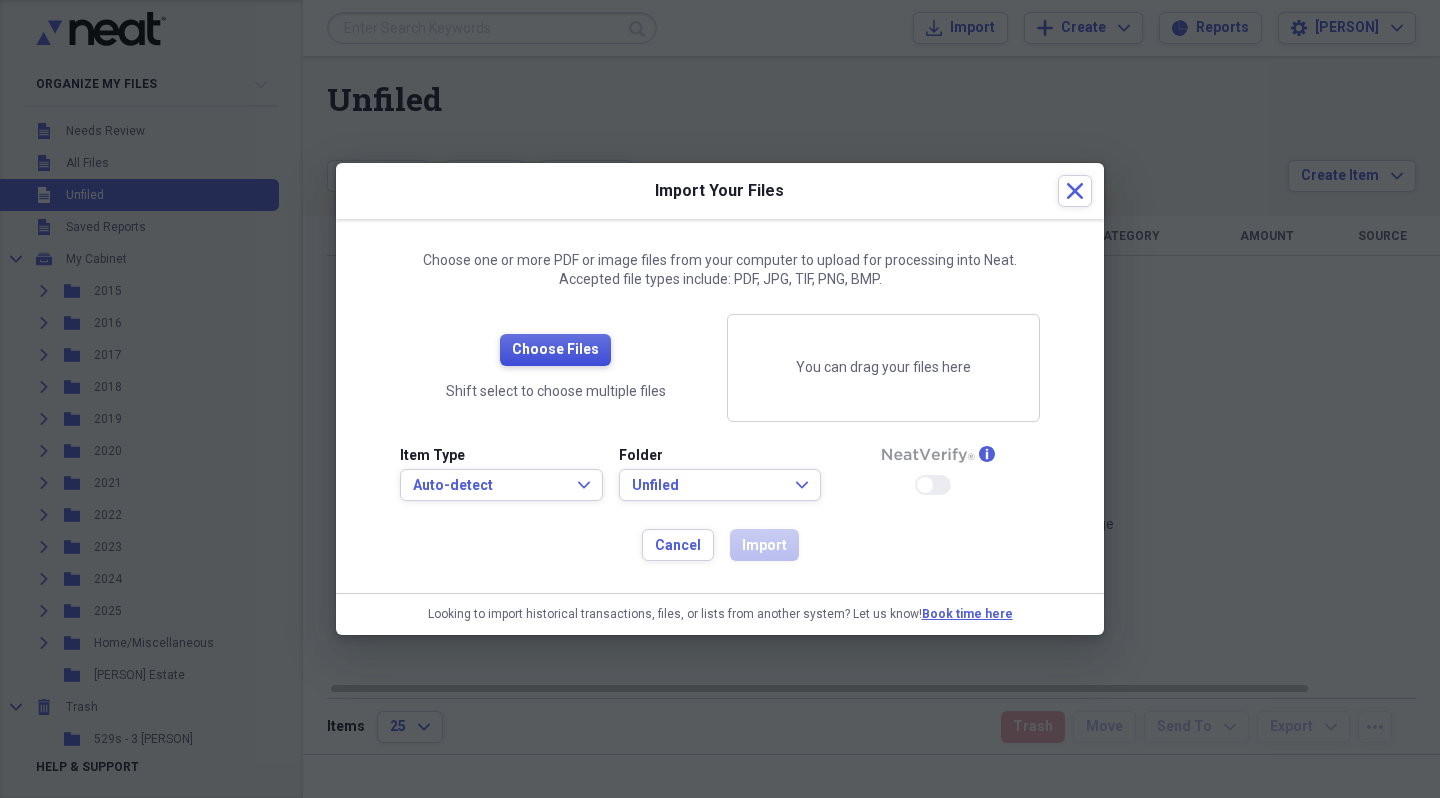 click on "Choose Files" at bounding box center (555, 350) 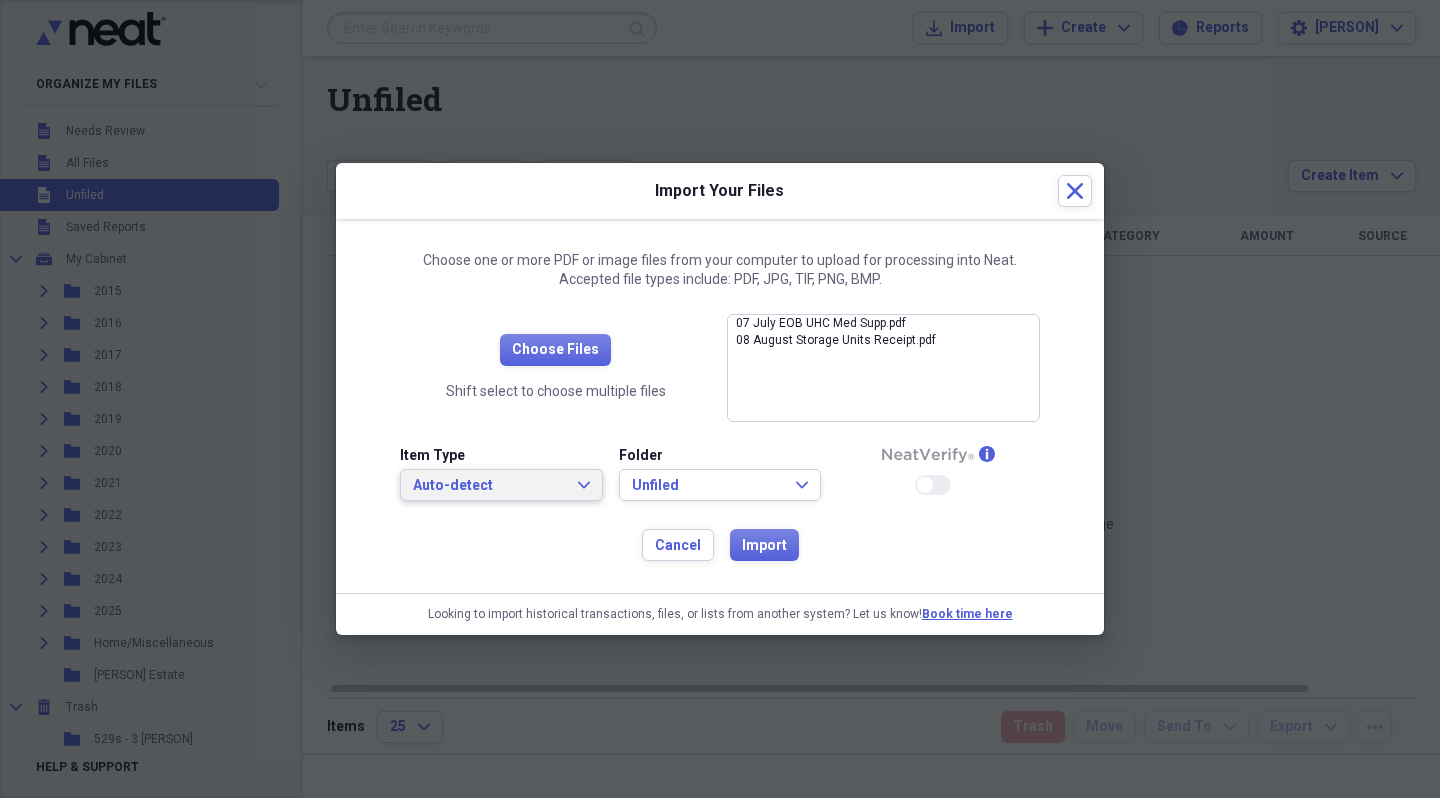 click on "Auto-detect" at bounding box center [489, 486] 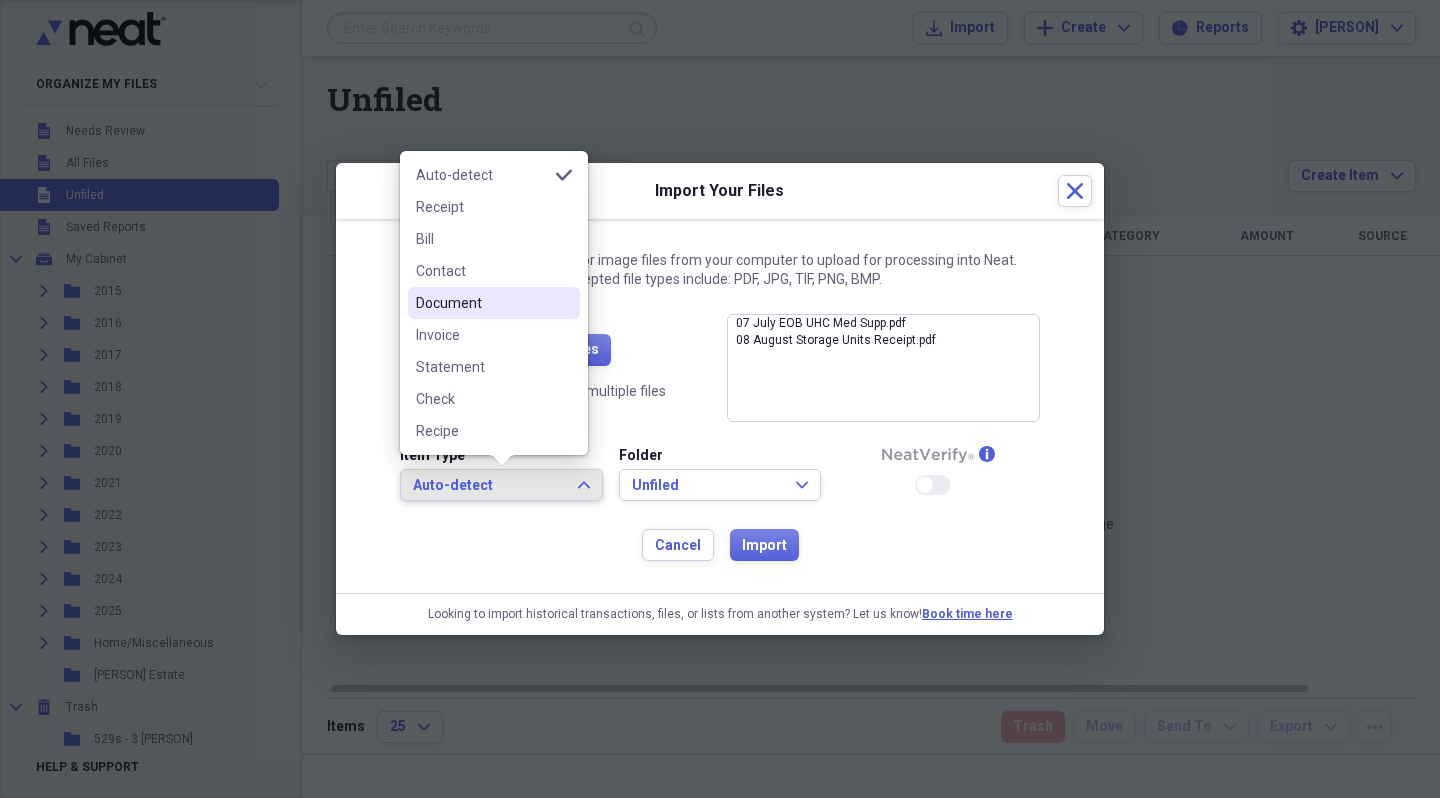 click on "Document" at bounding box center (482, 303) 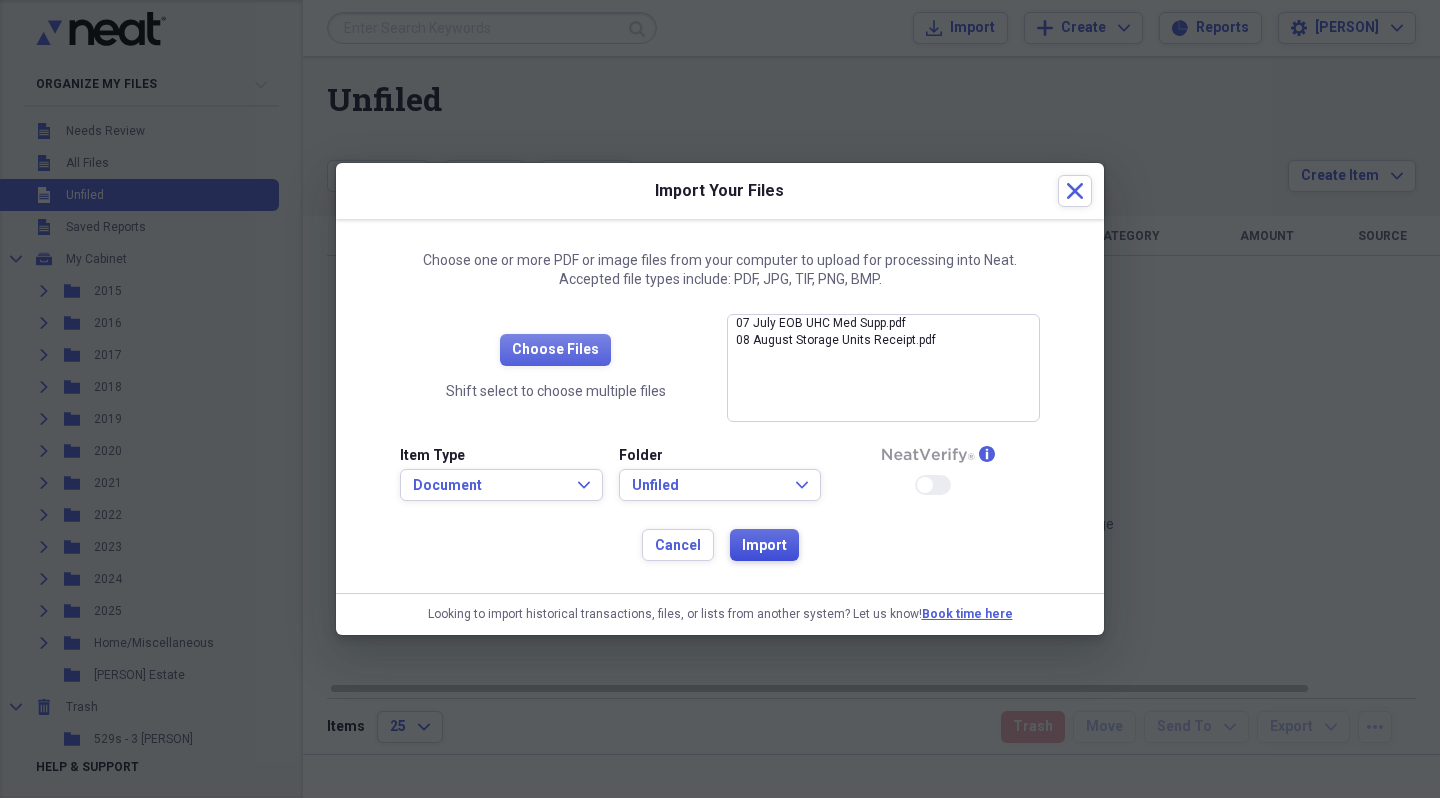 click on "Import" at bounding box center (764, 546) 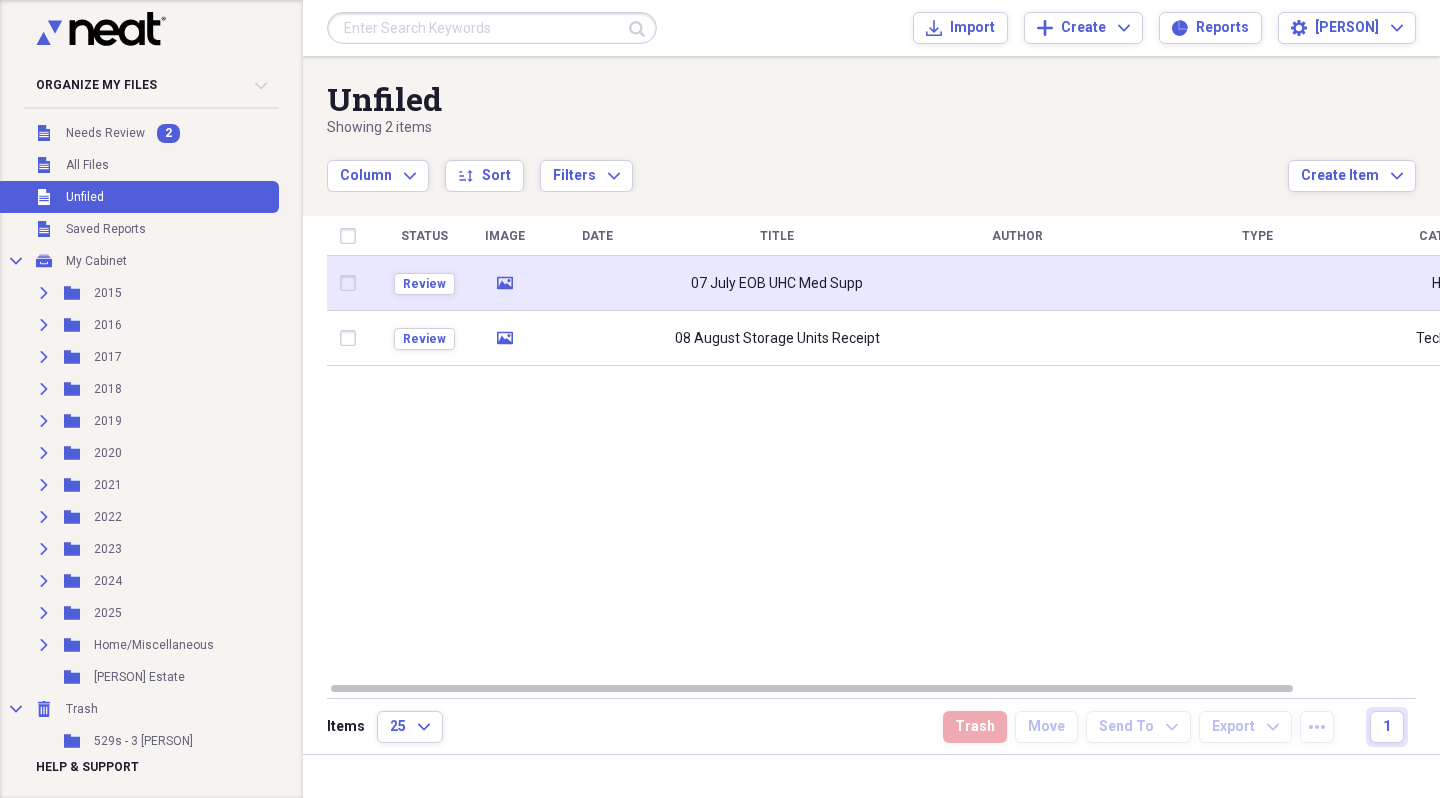 click on "07 July EOB UHC Med Supp" at bounding box center (777, 284) 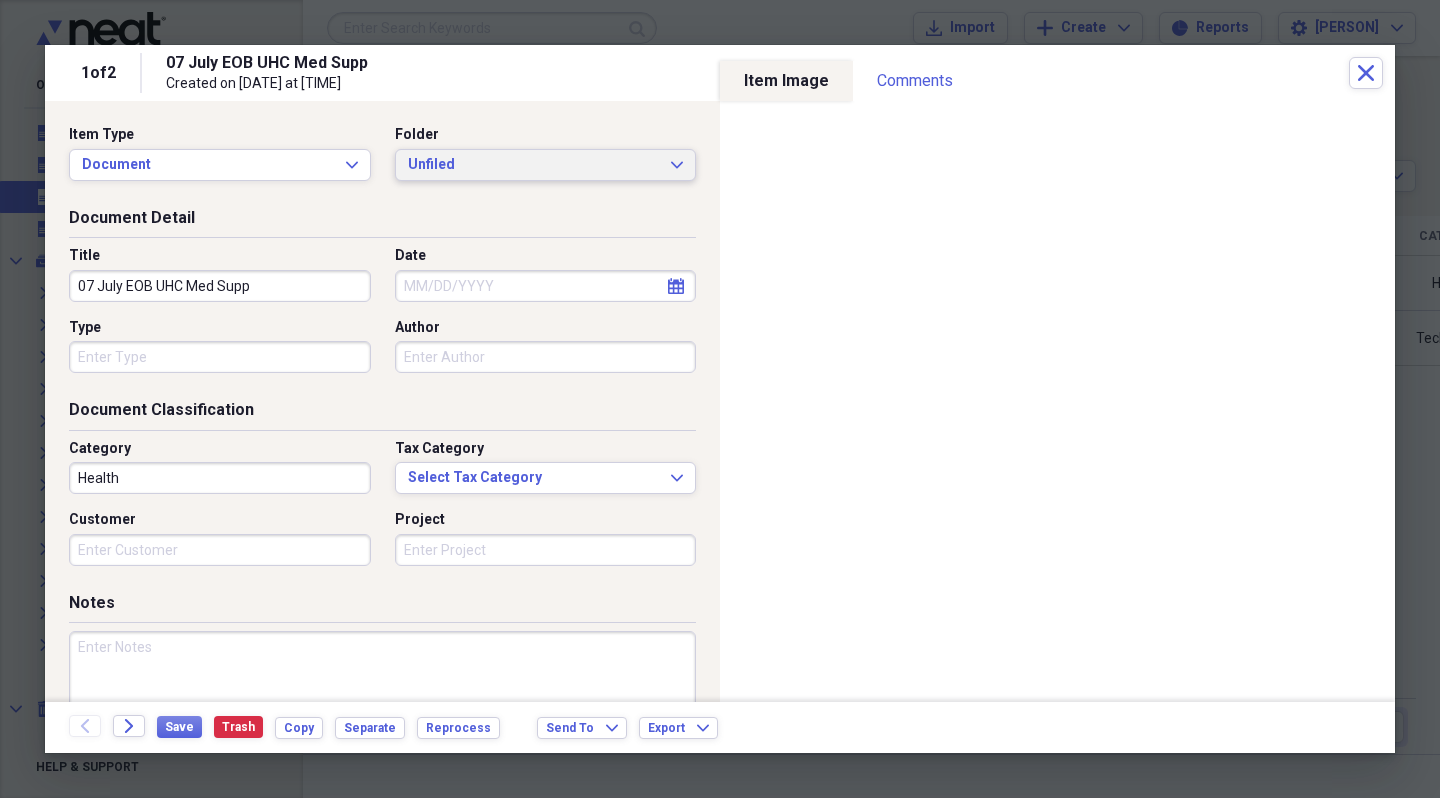 click on "Unfiled" at bounding box center (534, 165) 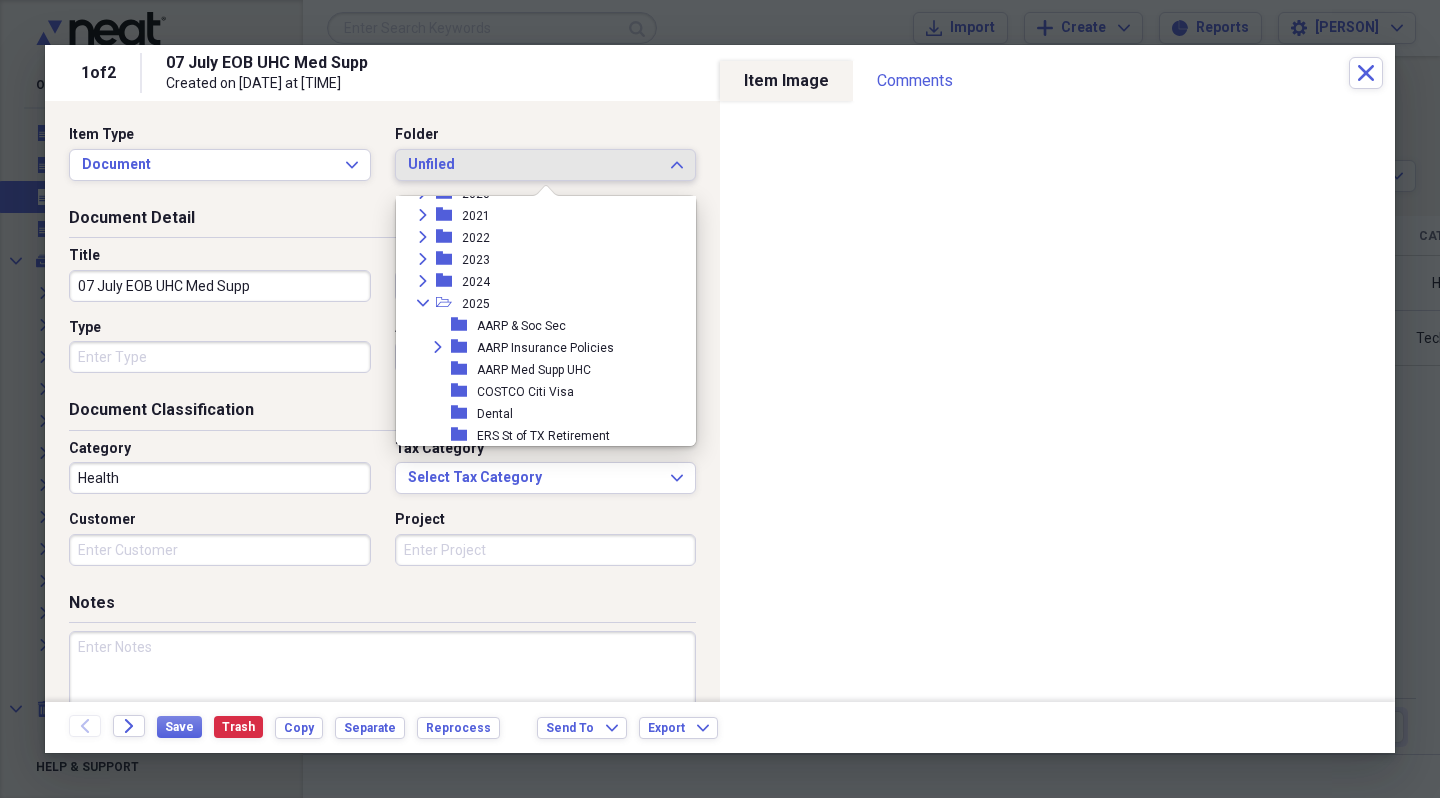 scroll, scrollTop: 186, scrollLeft: 0, axis: vertical 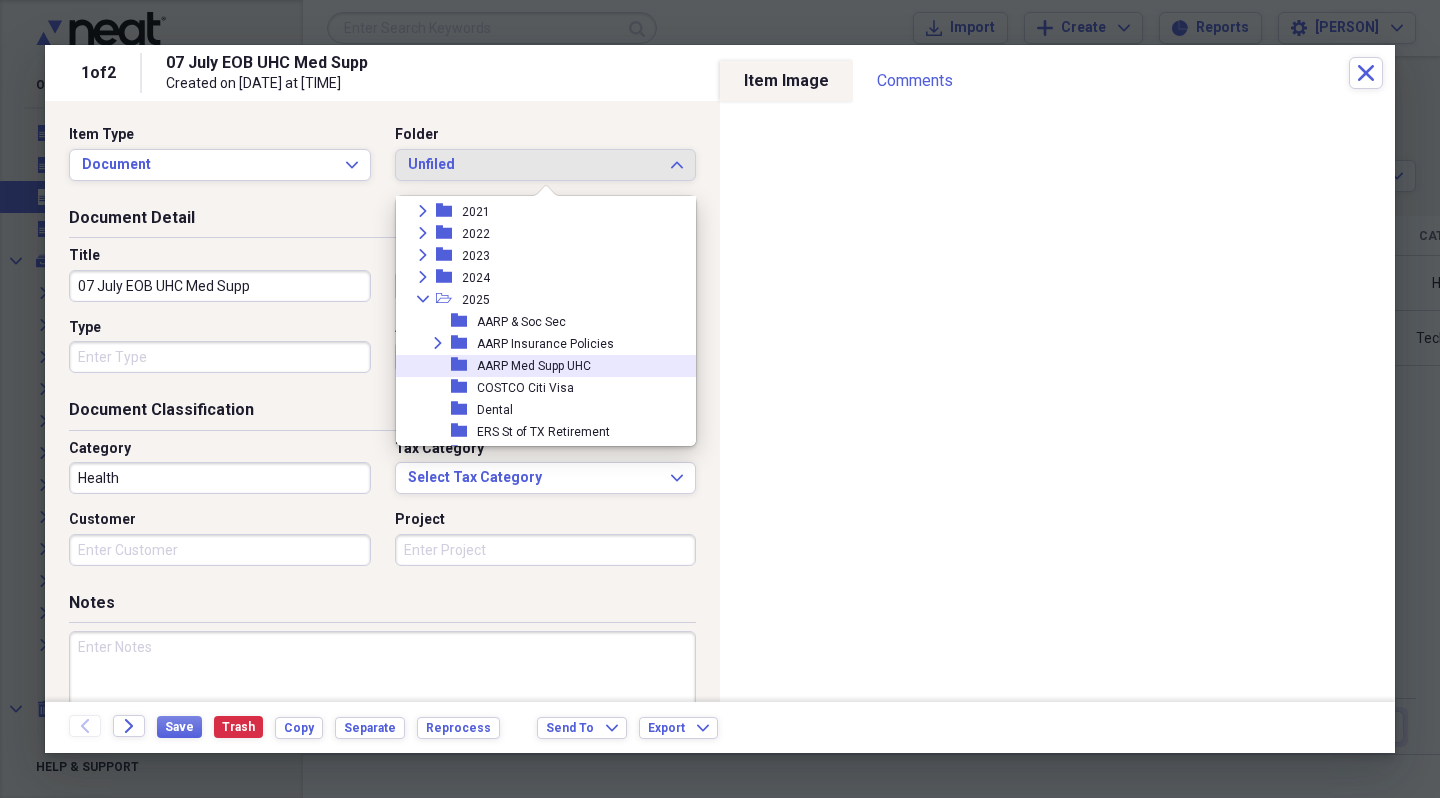 click on "AARP Med Supp UHC" at bounding box center [534, 366] 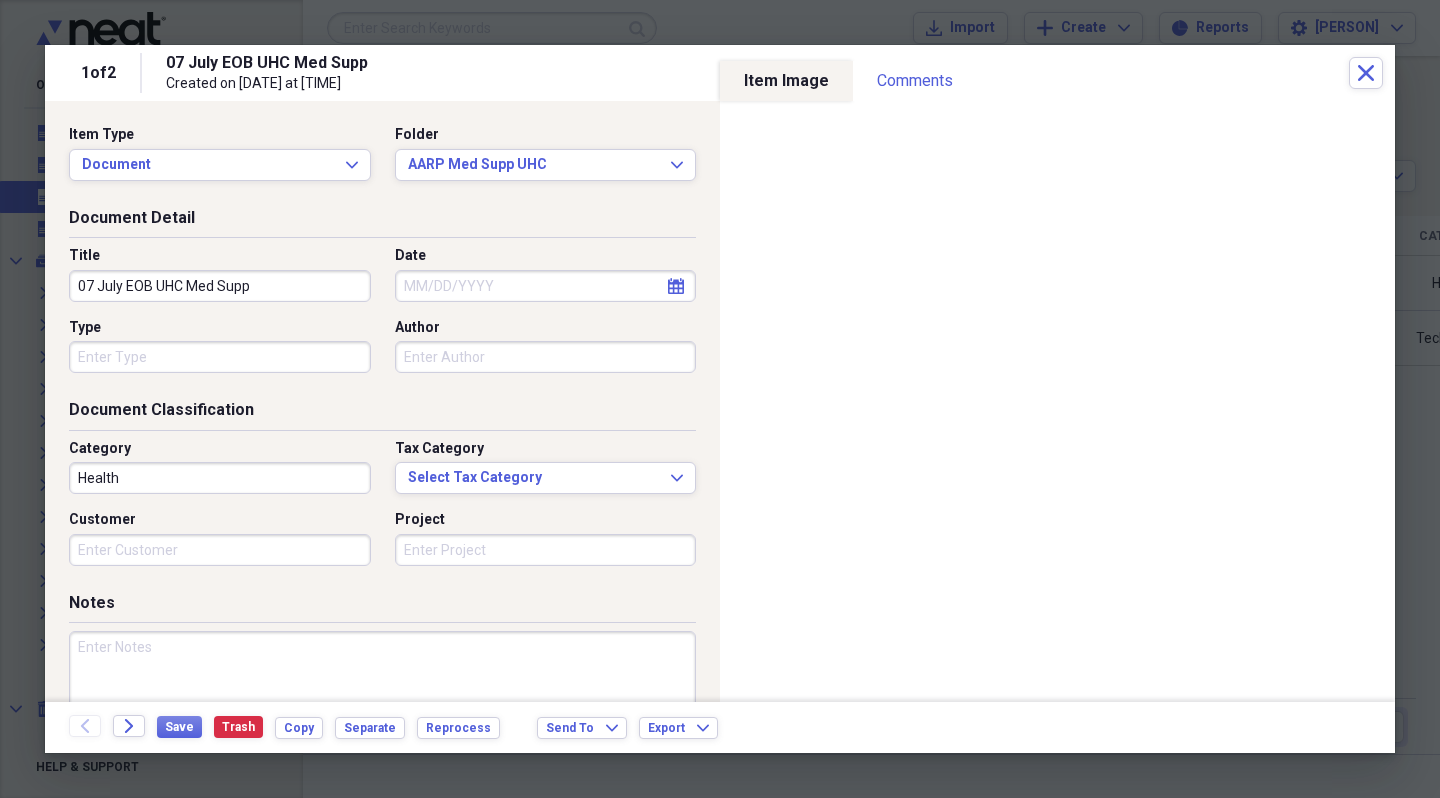 click on "Date" at bounding box center (546, 286) 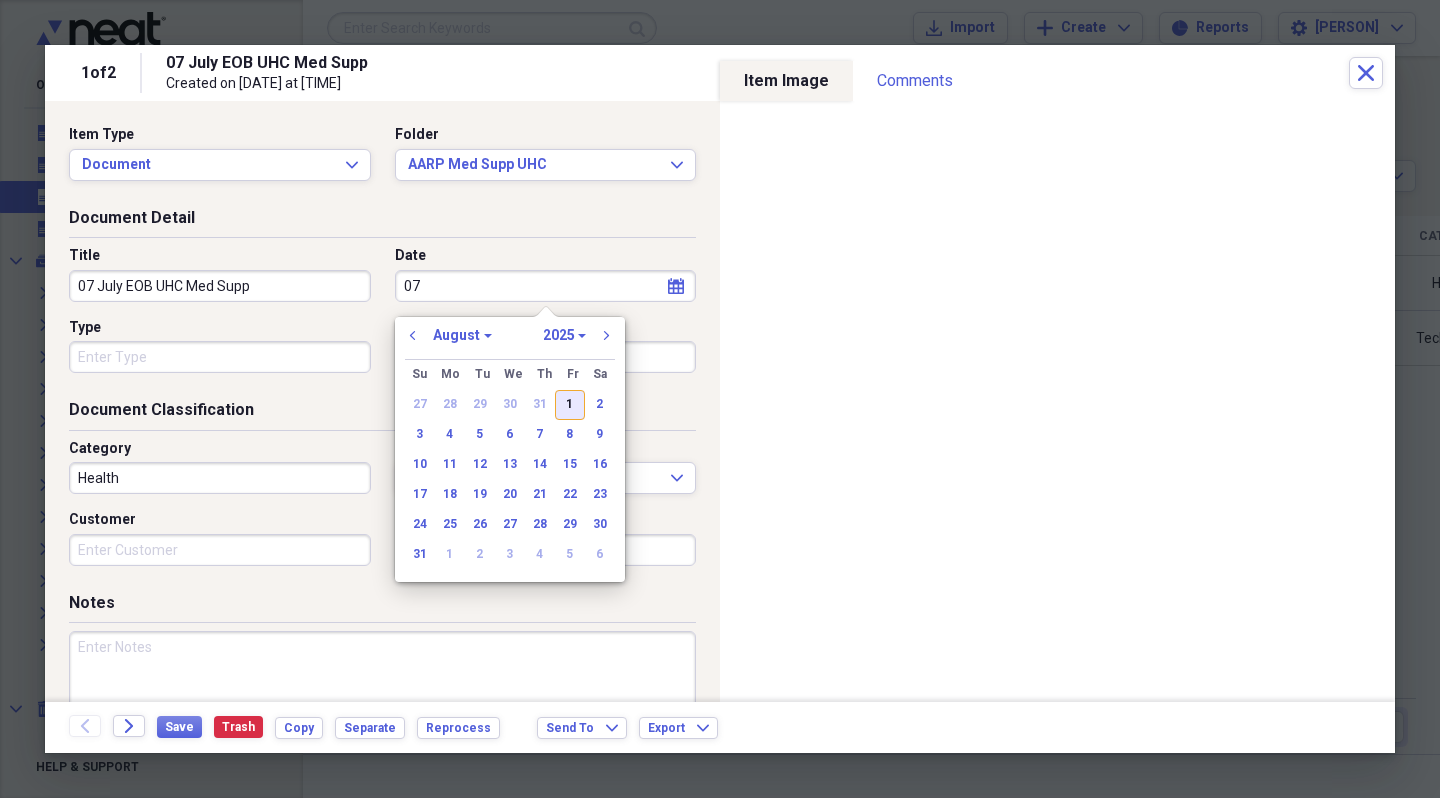 click on "1" at bounding box center [570, 405] 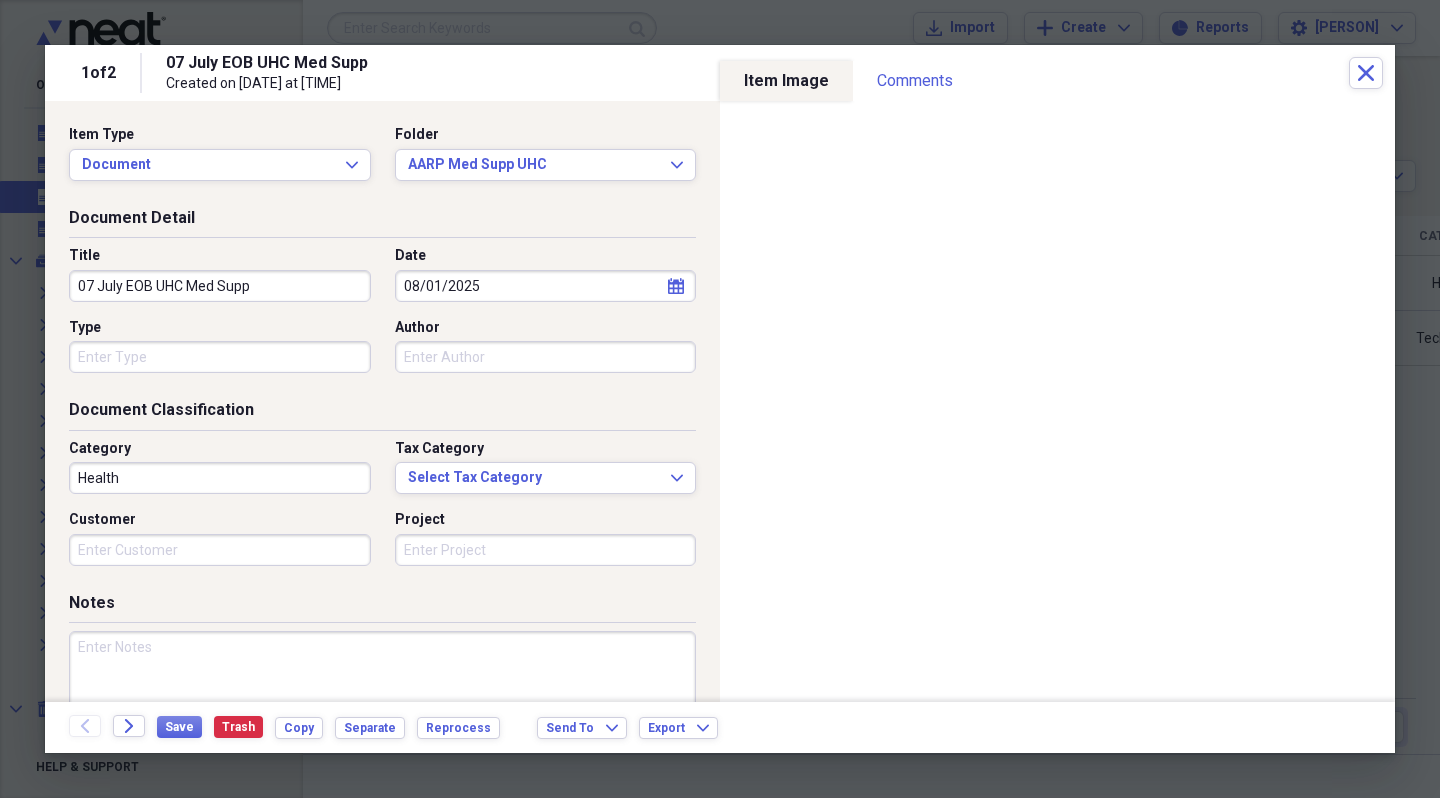 click on "Author" at bounding box center [546, 357] 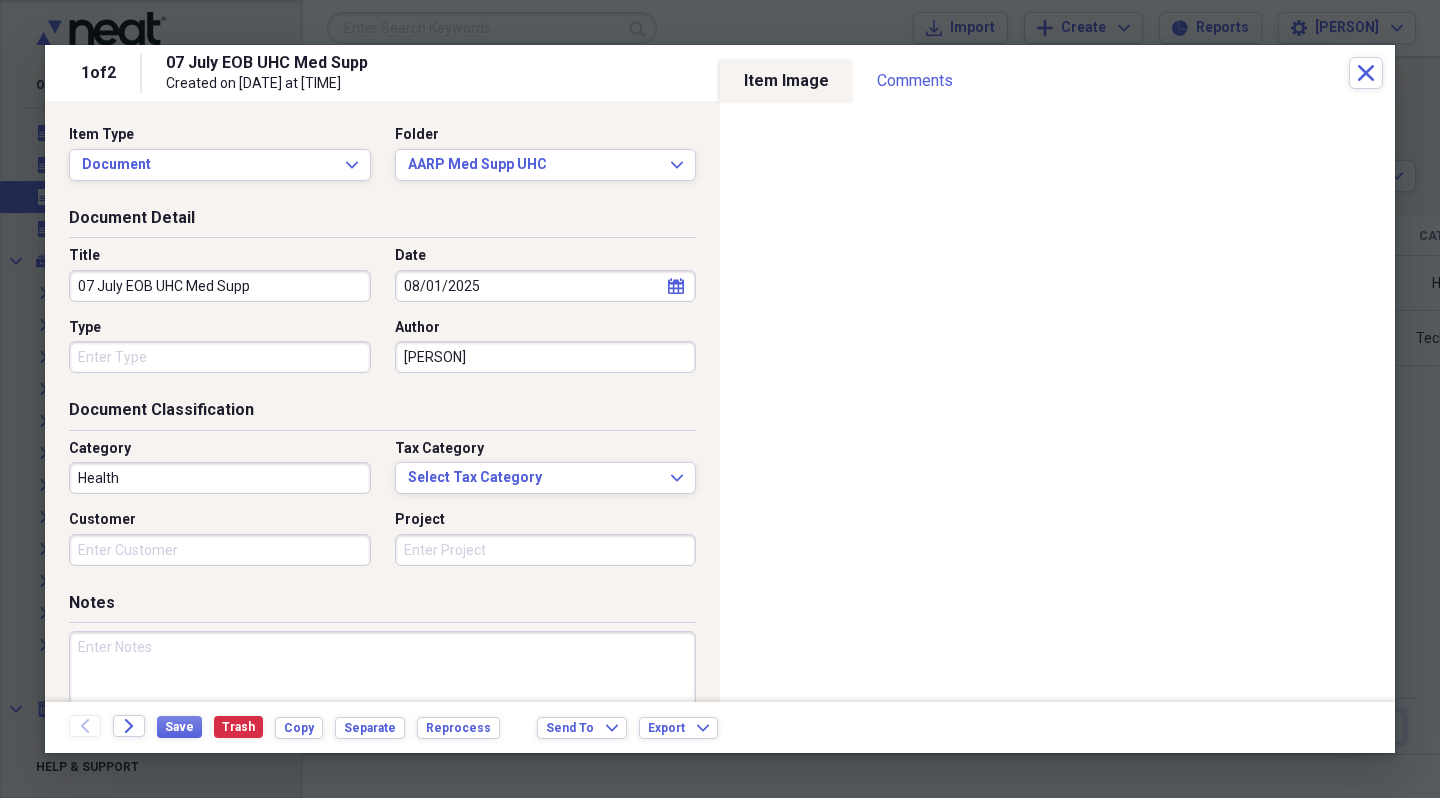 type on "[PERSON]" 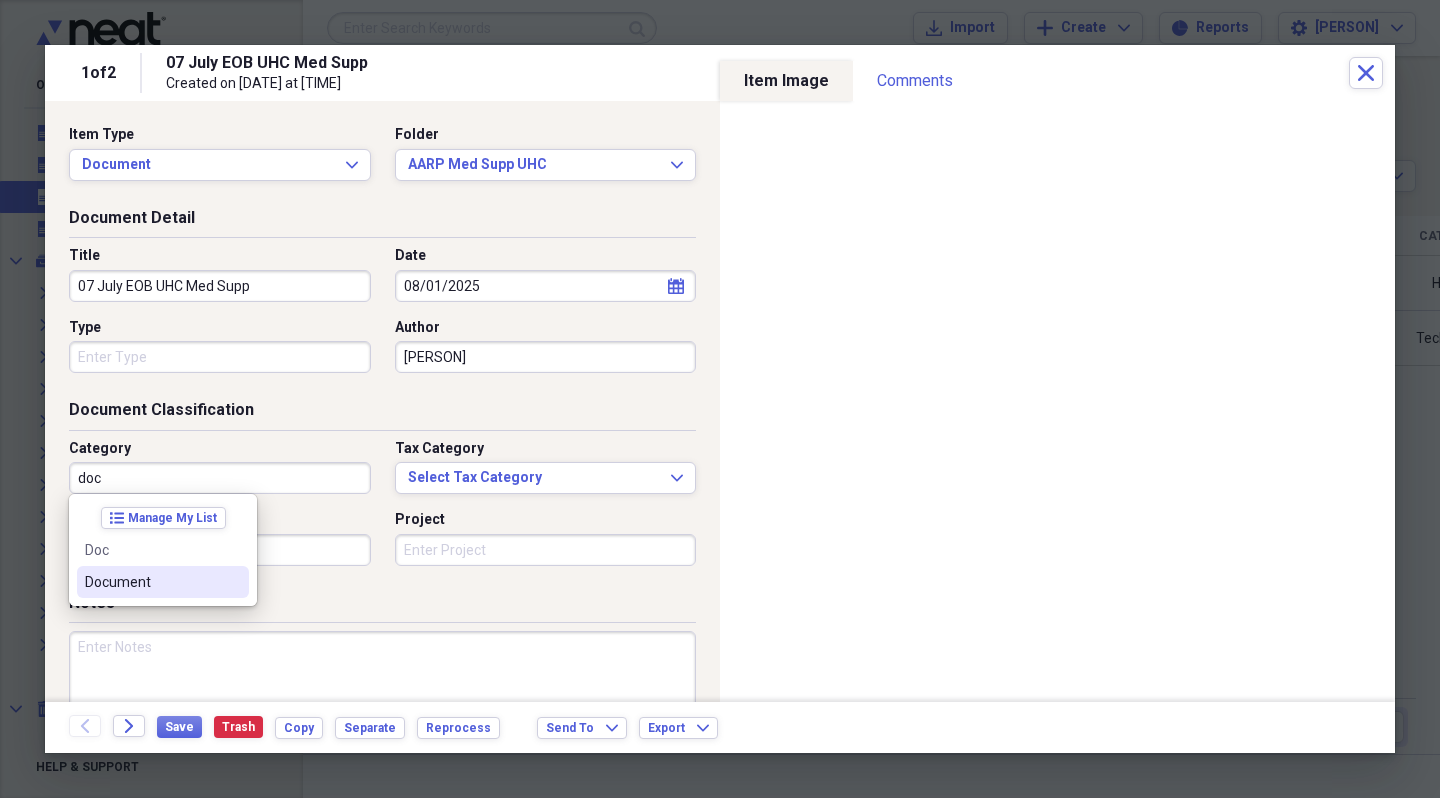 click on "Document" at bounding box center (151, 582) 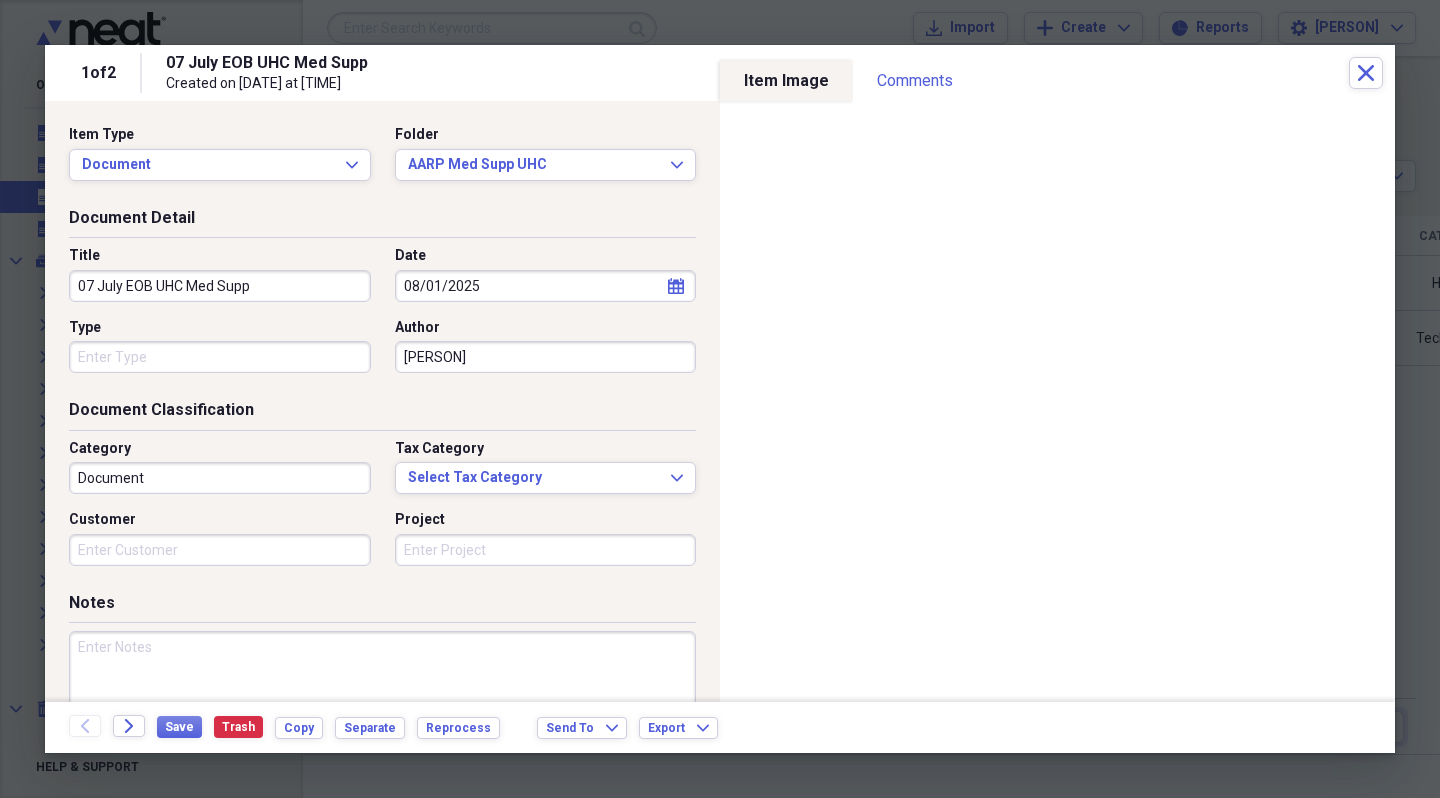 click on "07 July EOB UHC Med Supp" at bounding box center [220, 286] 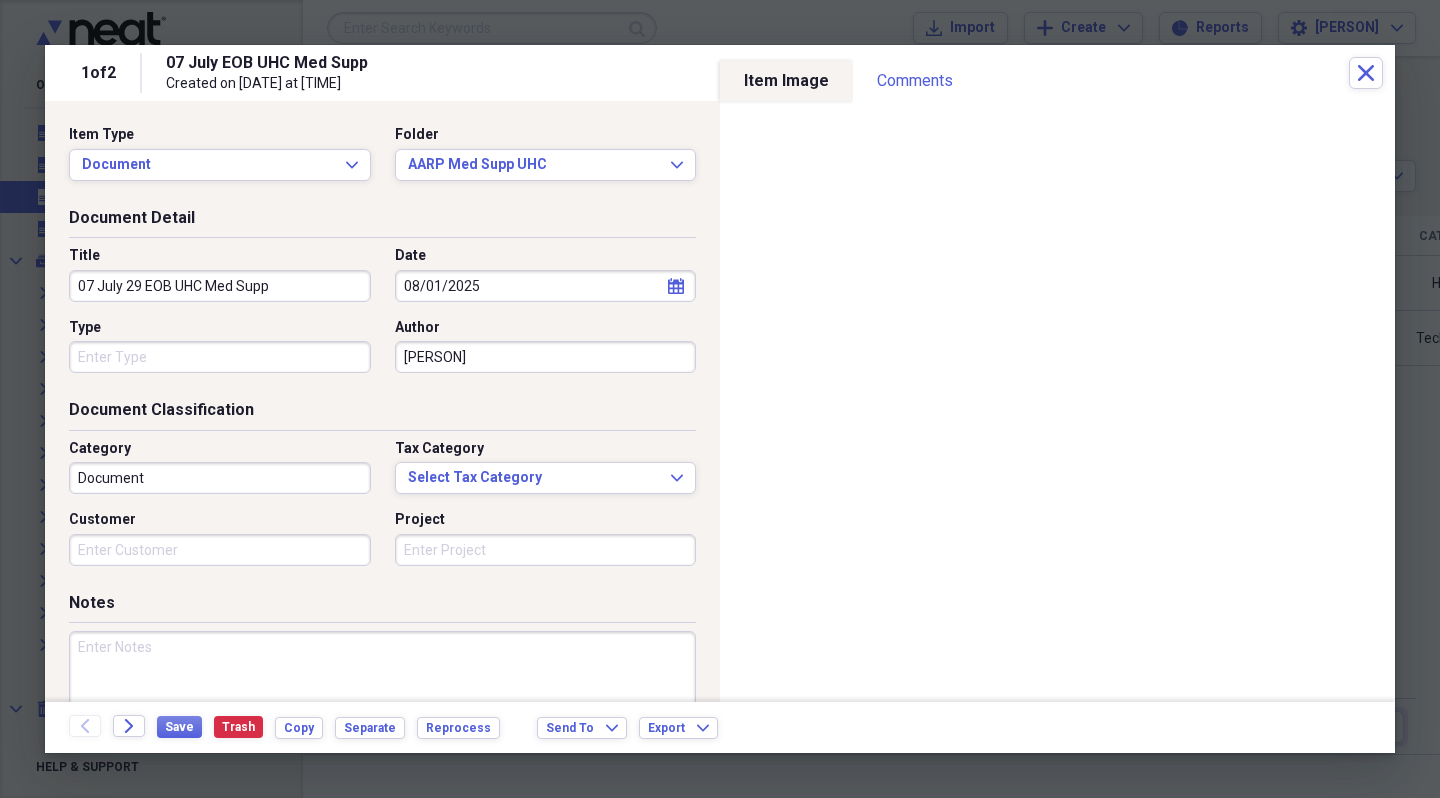 click on "07 July 29 EOB UHC Med Supp" at bounding box center (220, 286) 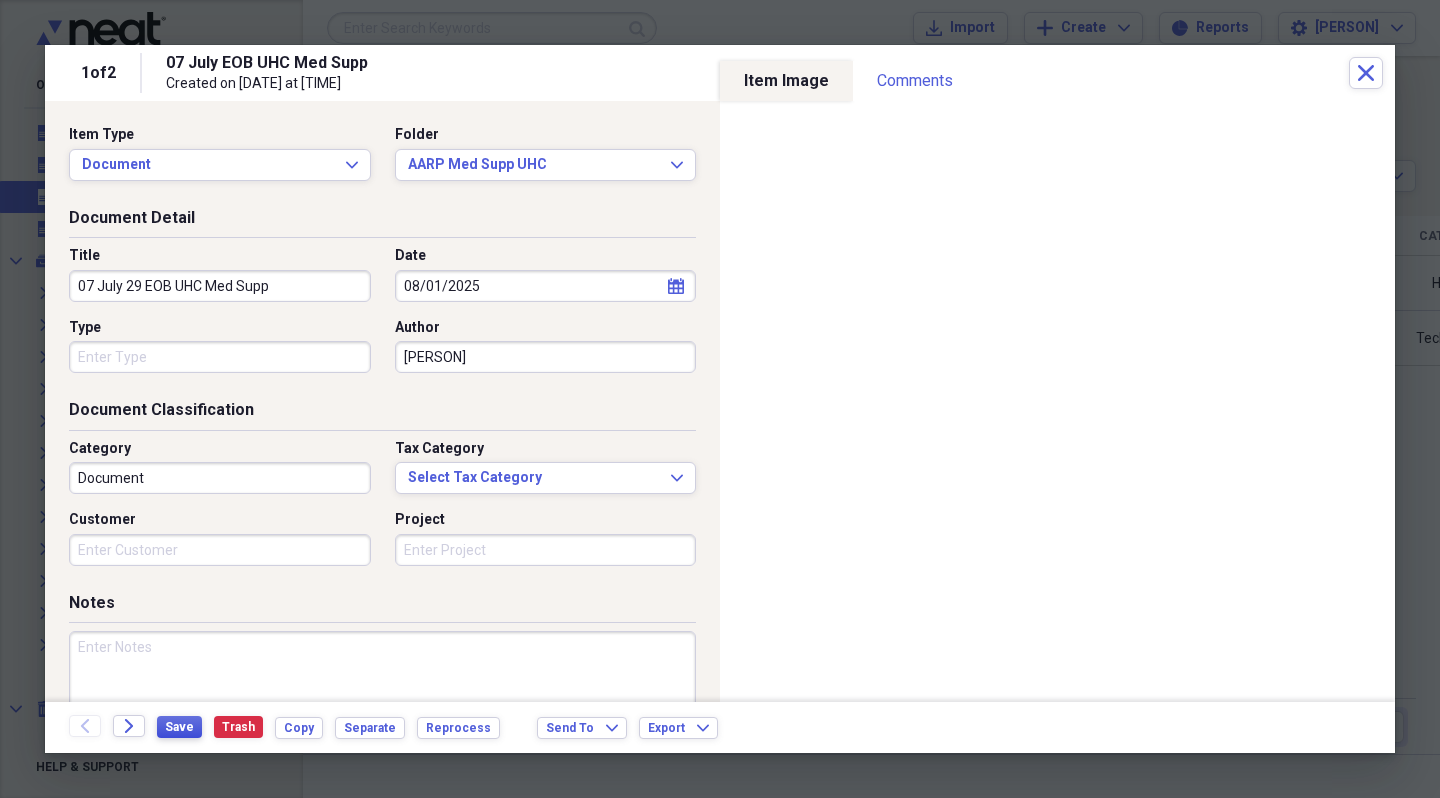 type on "07 July 29 EOB UHC Med Supp" 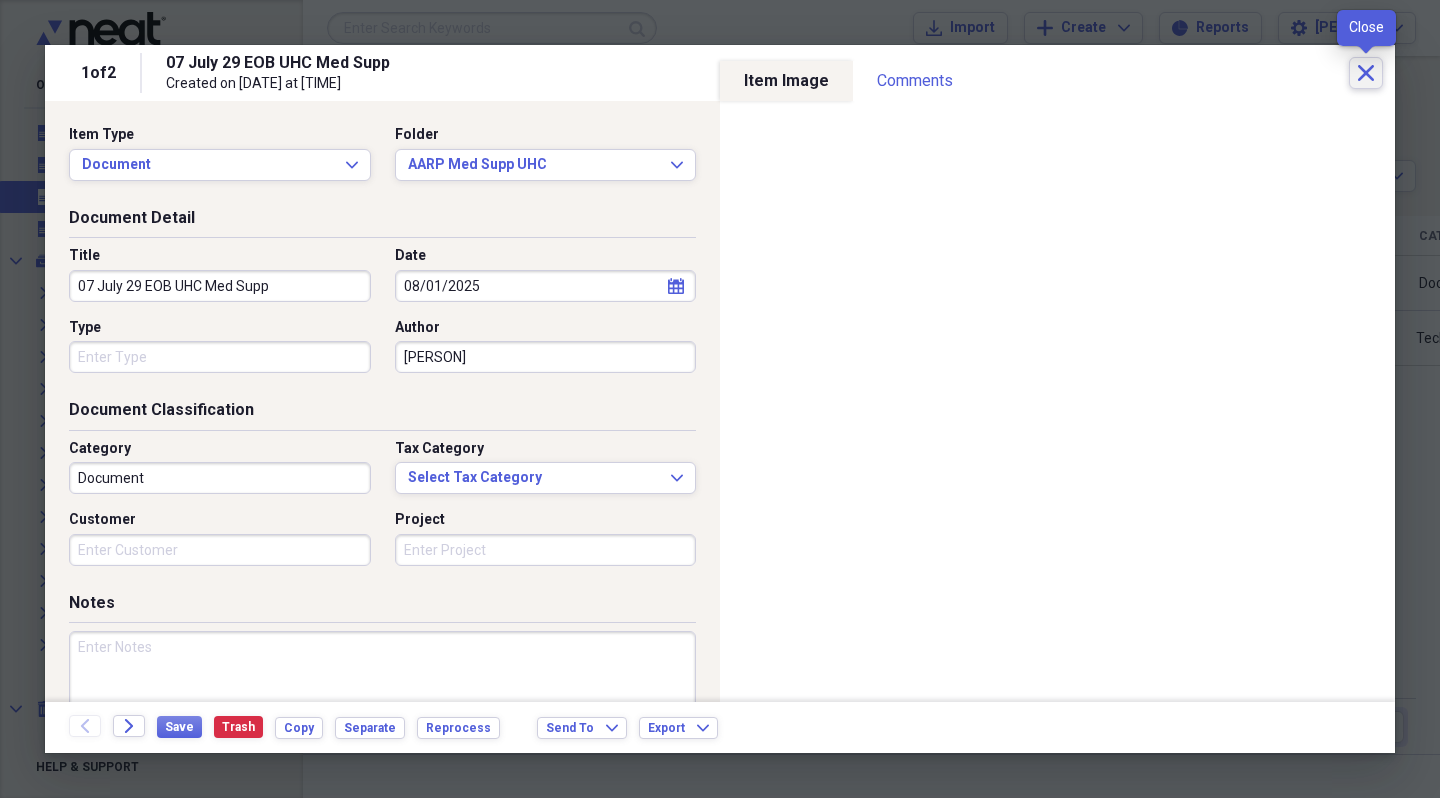 click 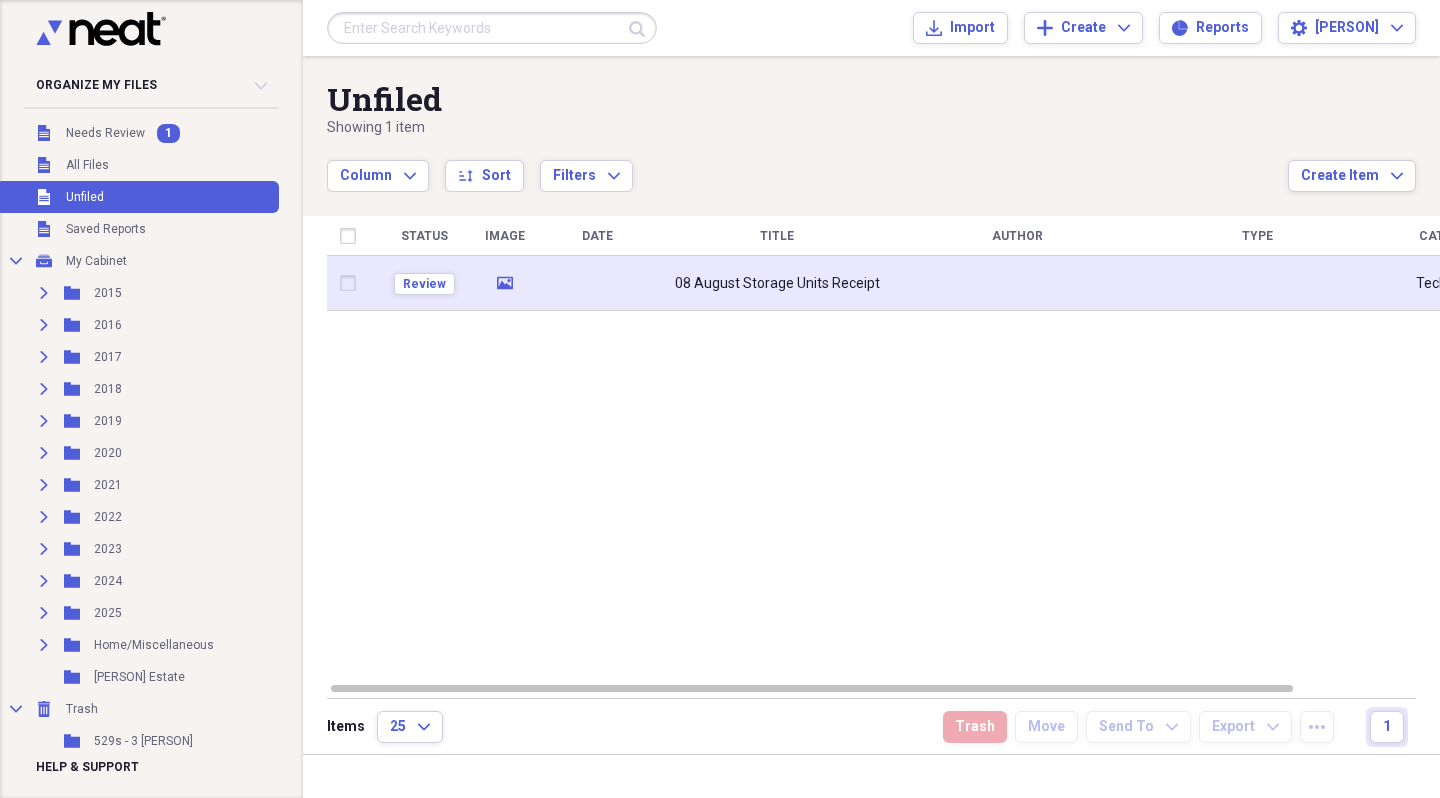 click on "08 August Storage Units Receipt" at bounding box center [777, 283] 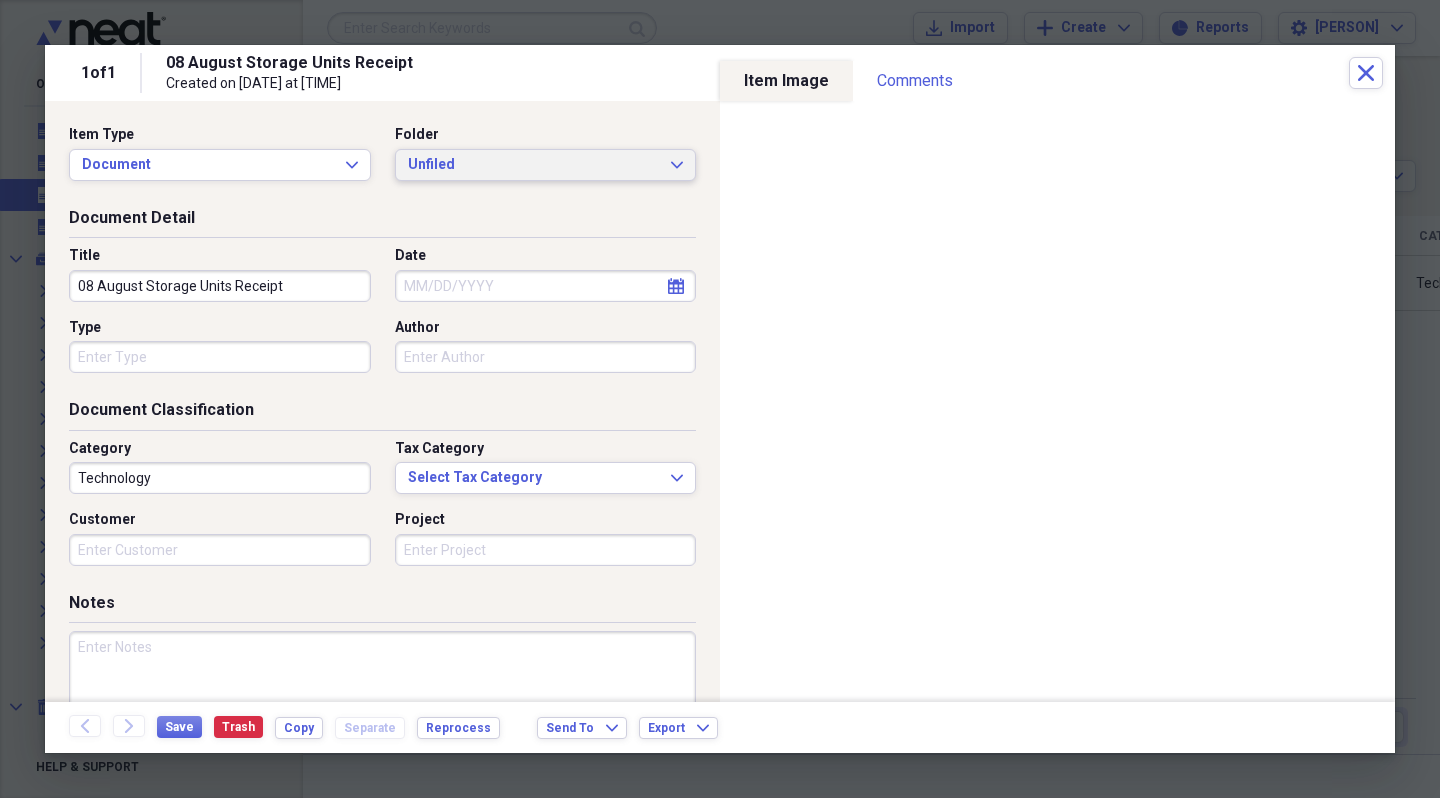click on "Unfiled Expand" at bounding box center [546, 165] 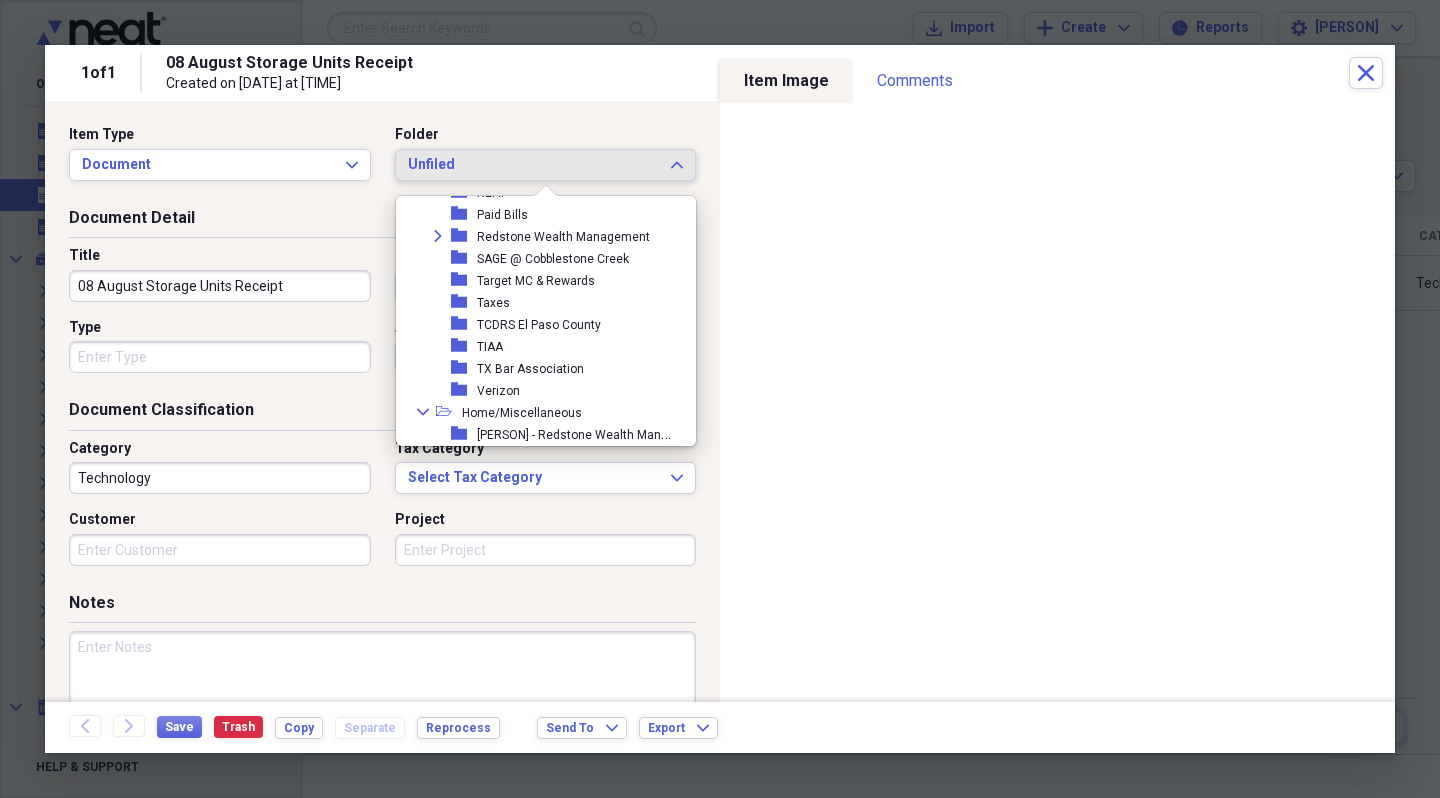 scroll, scrollTop: 605, scrollLeft: 0, axis: vertical 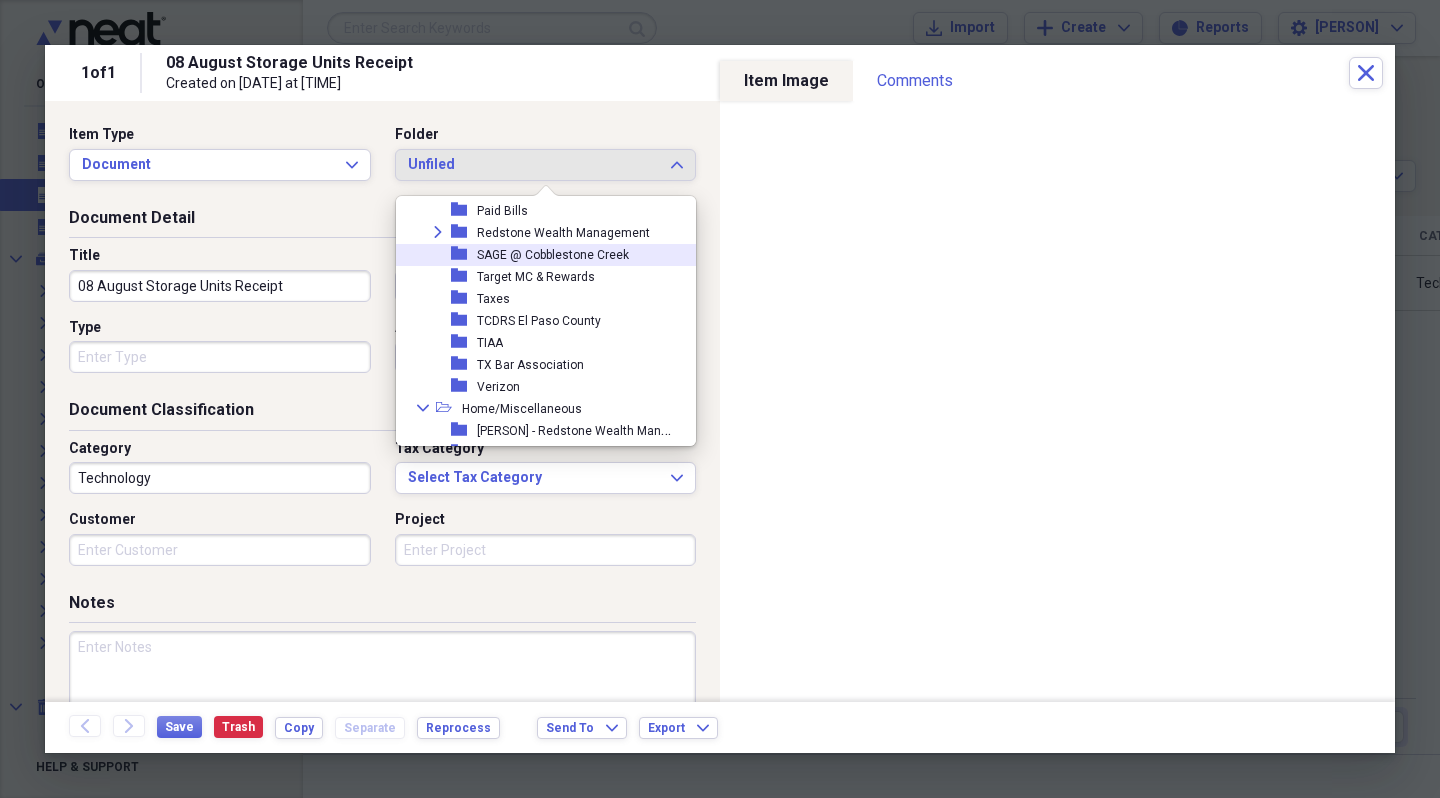 click on "SAGE @ Cobblestone Creek" at bounding box center (553, 255) 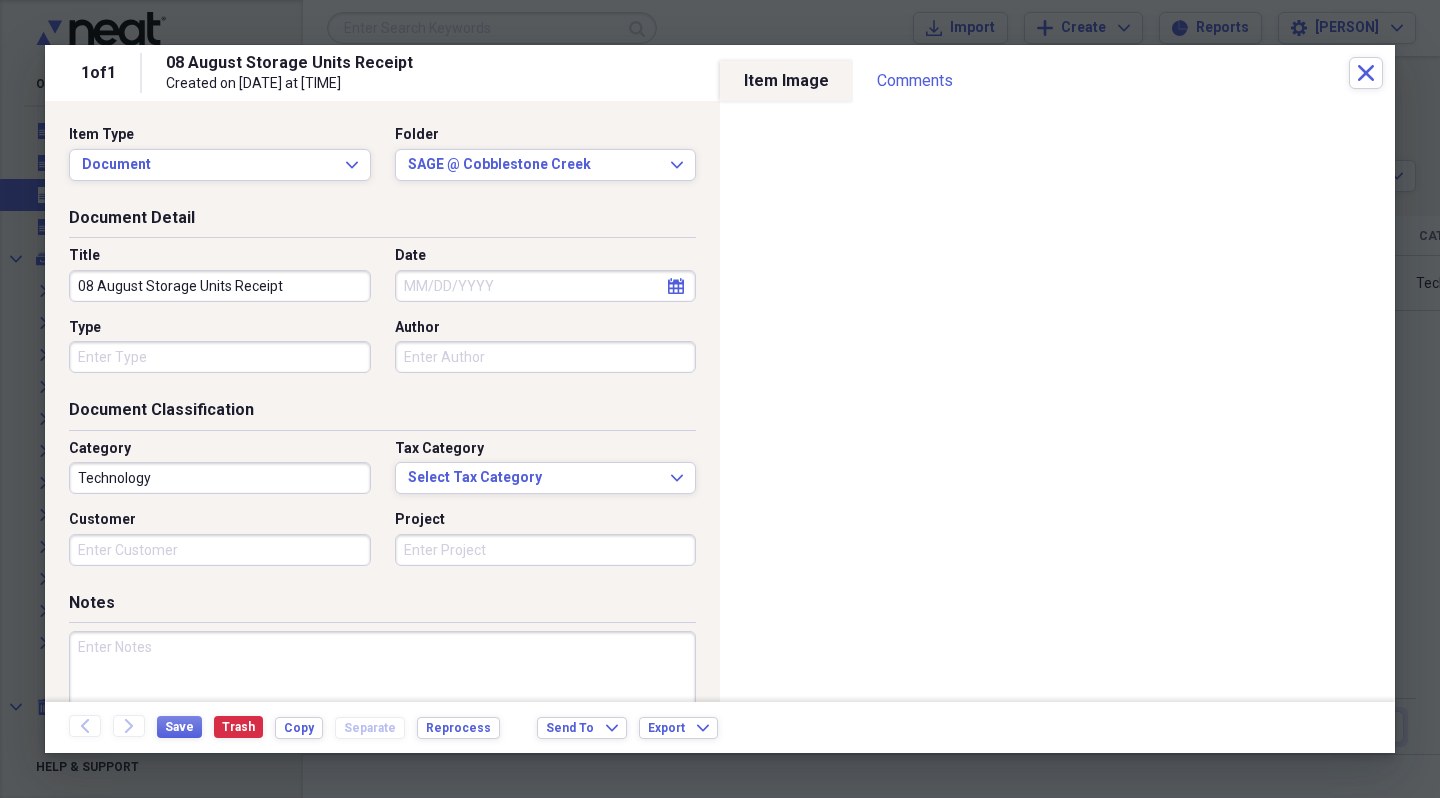click on "Date" at bounding box center [546, 286] 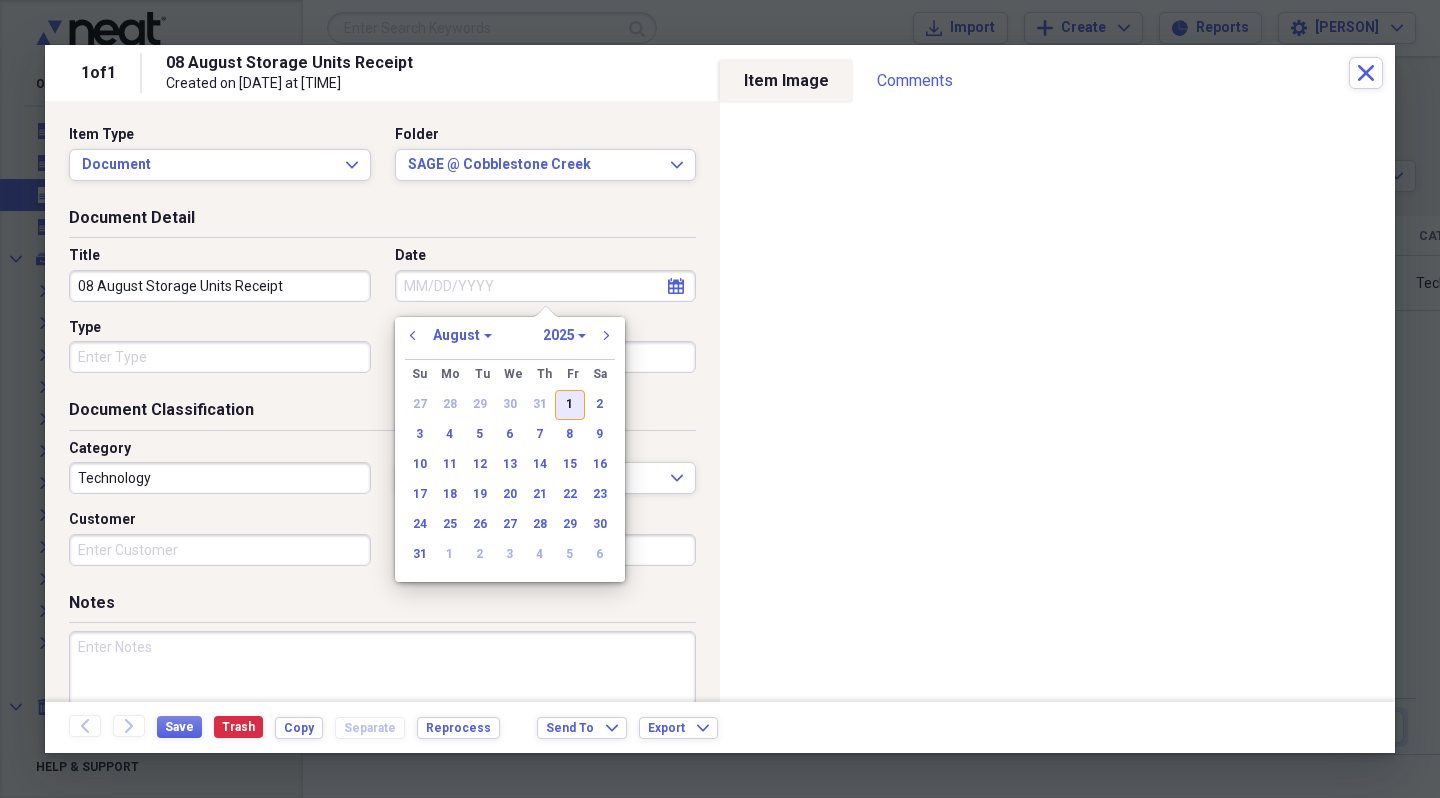 click on "1" at bounding box center (570, 405) 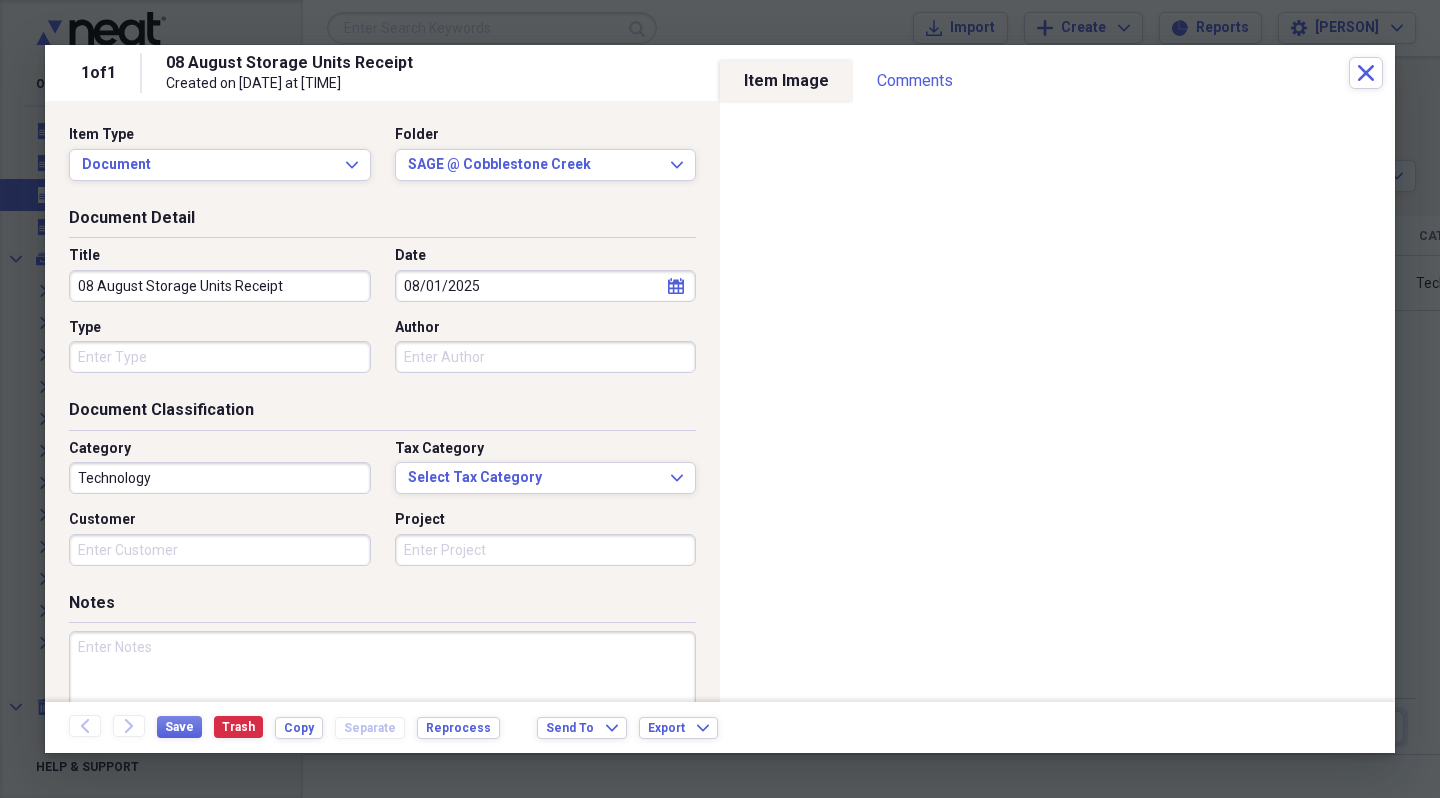 click on "Author" at bounding box center [546, 357] 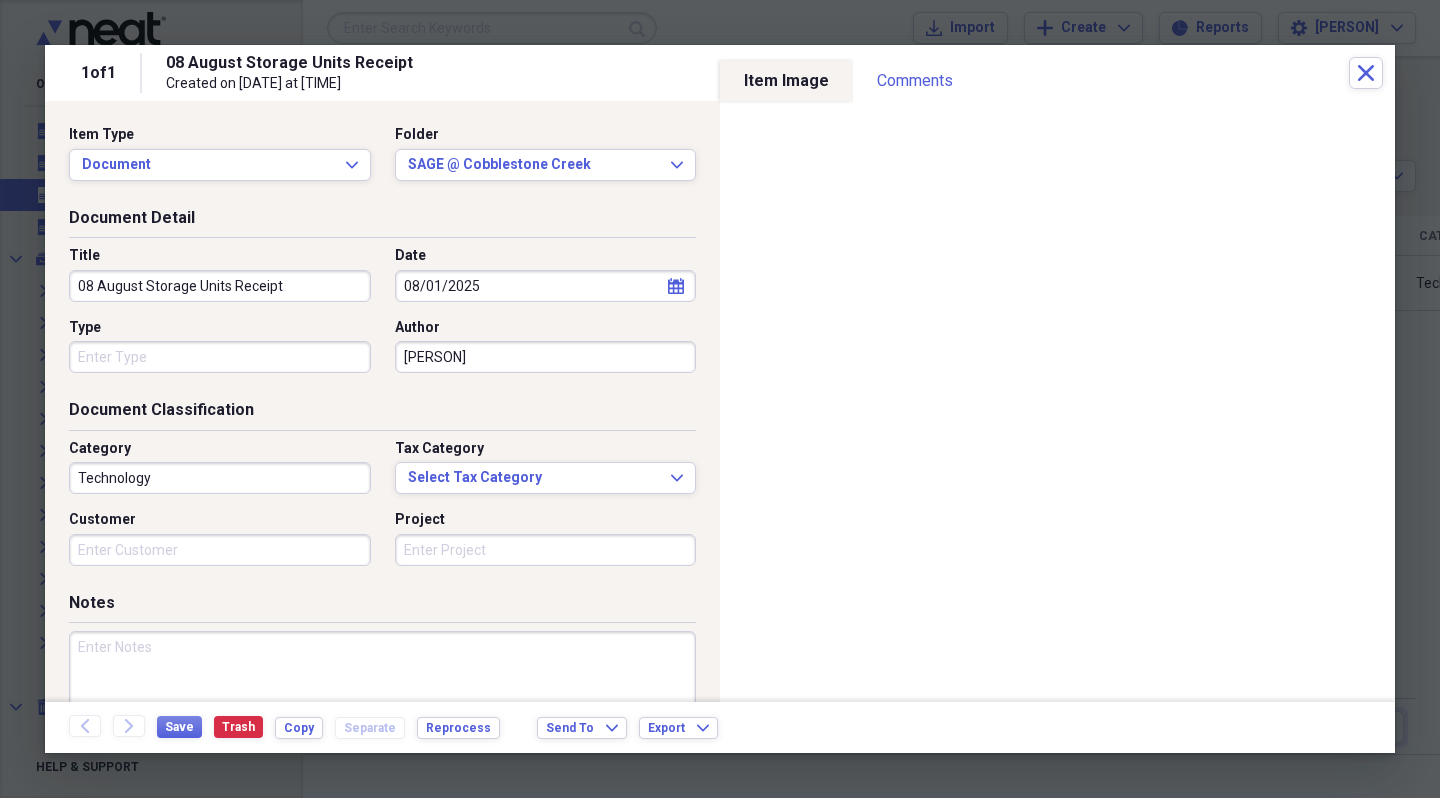 type on "[PERSON]" 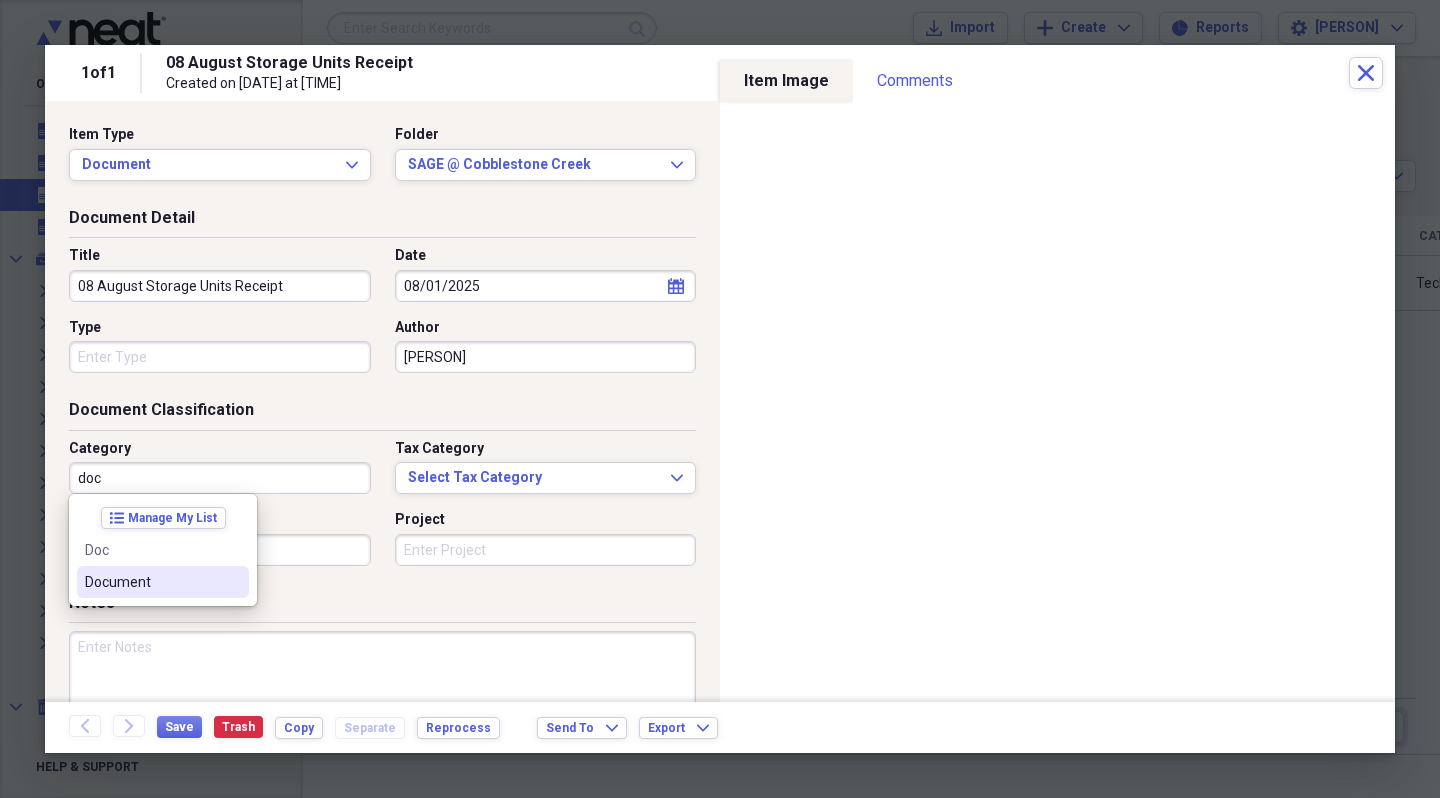 click on "Document" at bounding box center [151, 582] 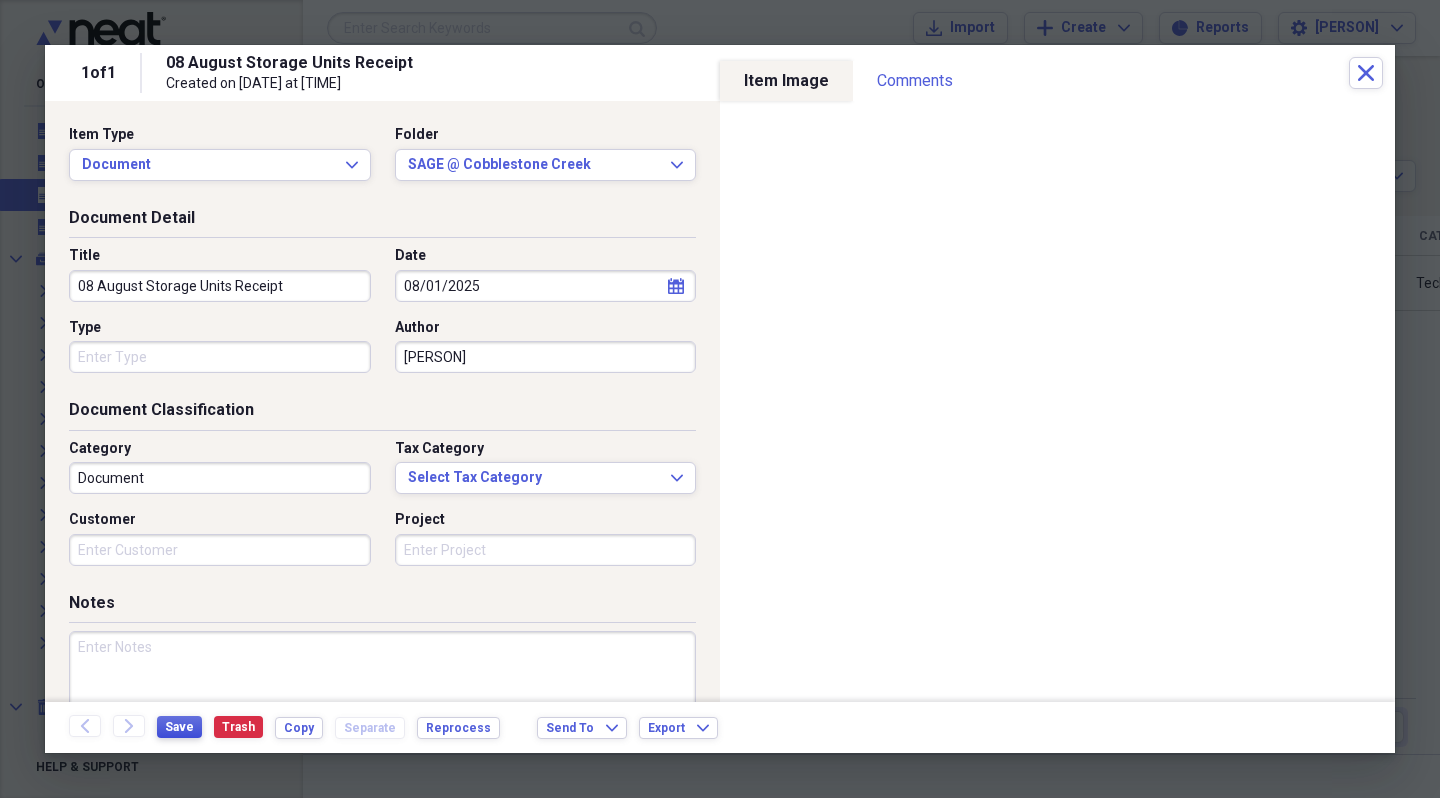 click on "Save" at bounding box center (179, 727) 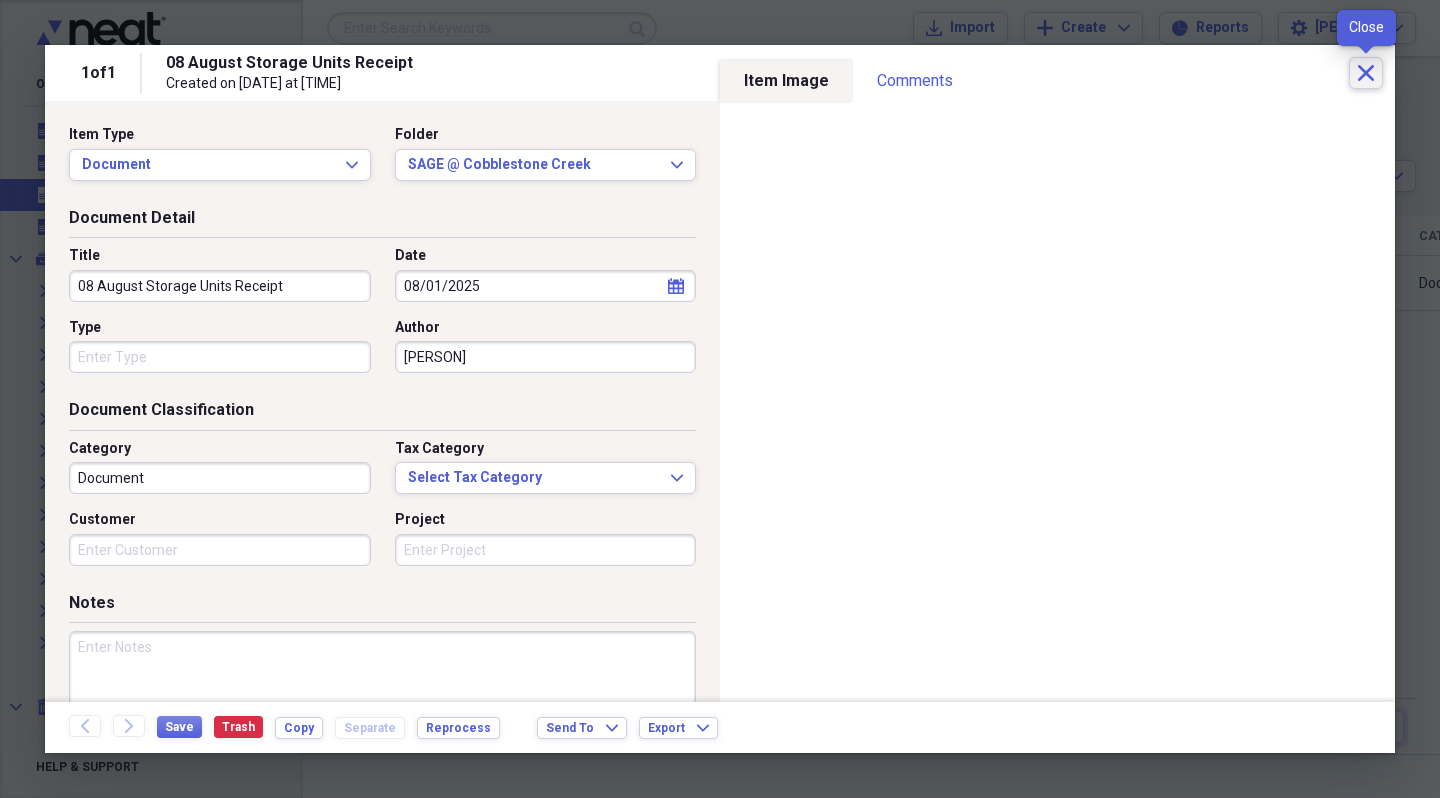 click on "Close" 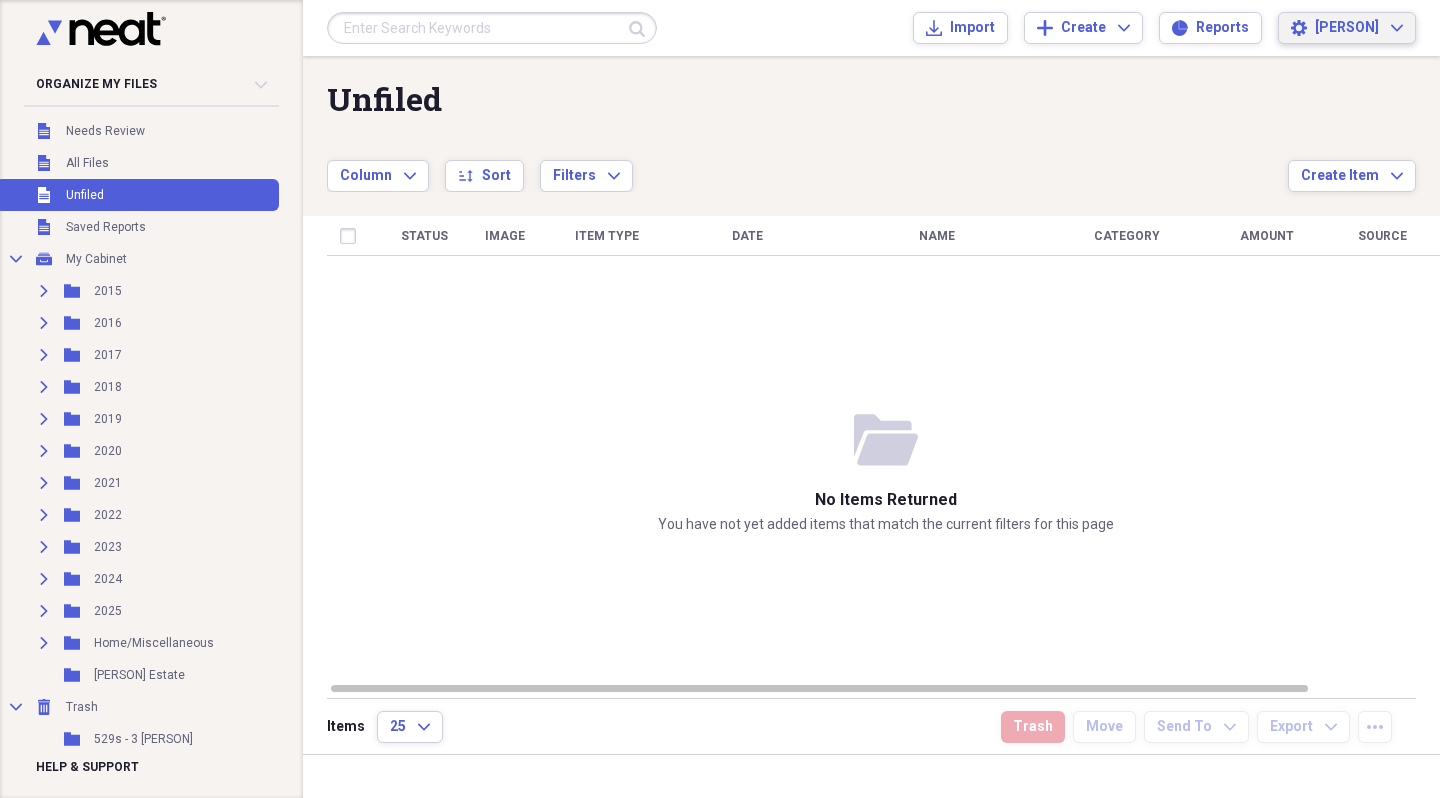 click on "[PERSON]" at bounding box center [1347, 28] 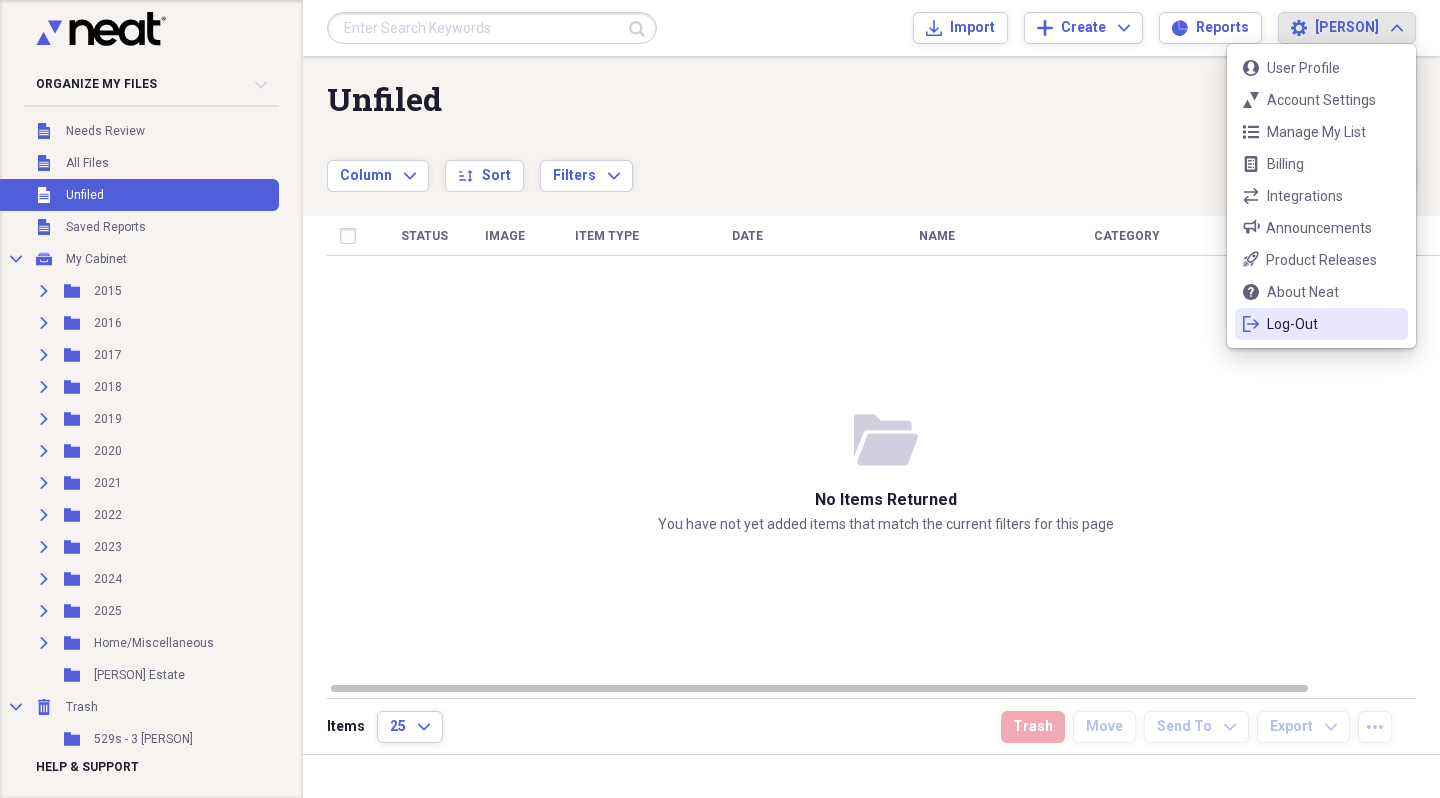 click on "Log-Out" at bounding box center [1321, 324] 